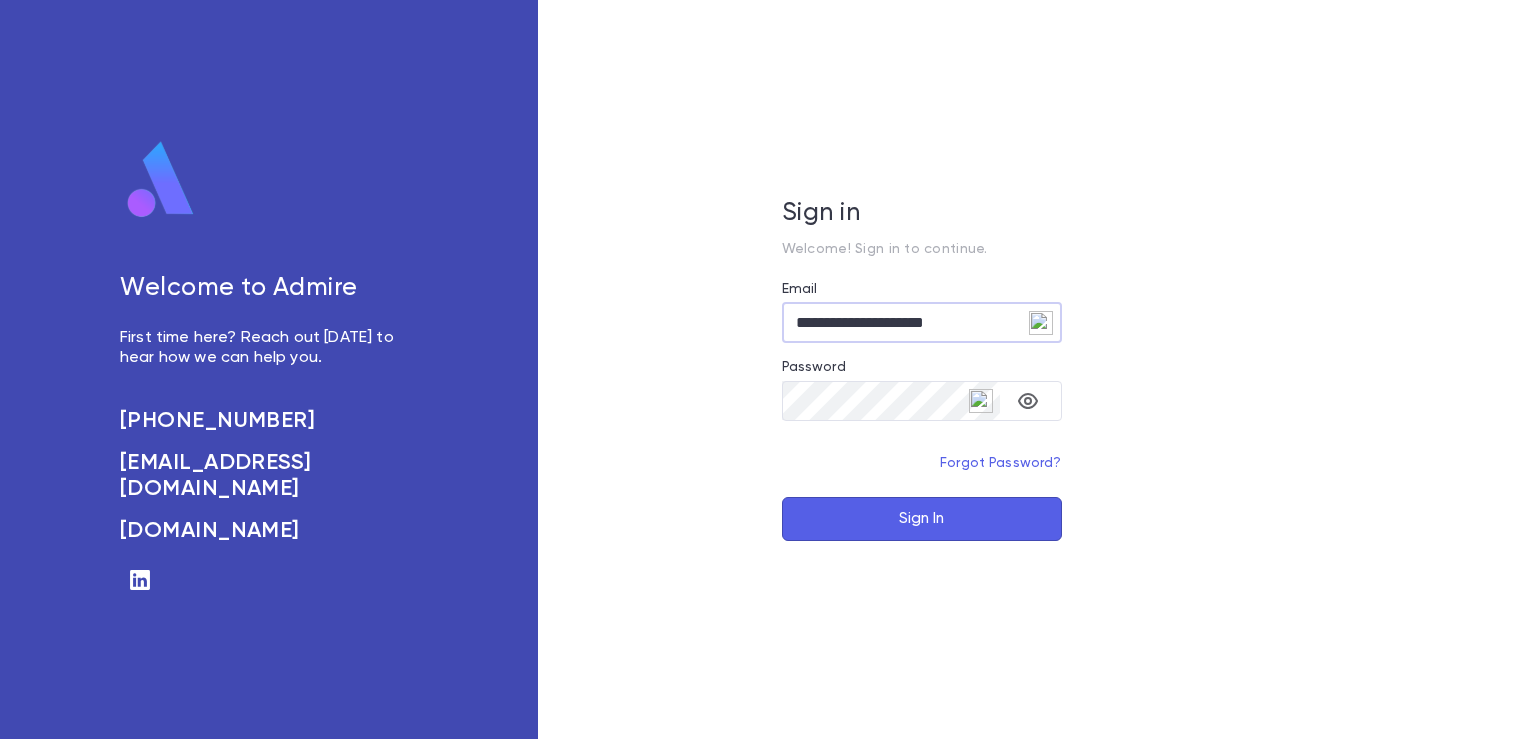 scroll, scrollTop: 0, scrollLeft: 0, axis: both 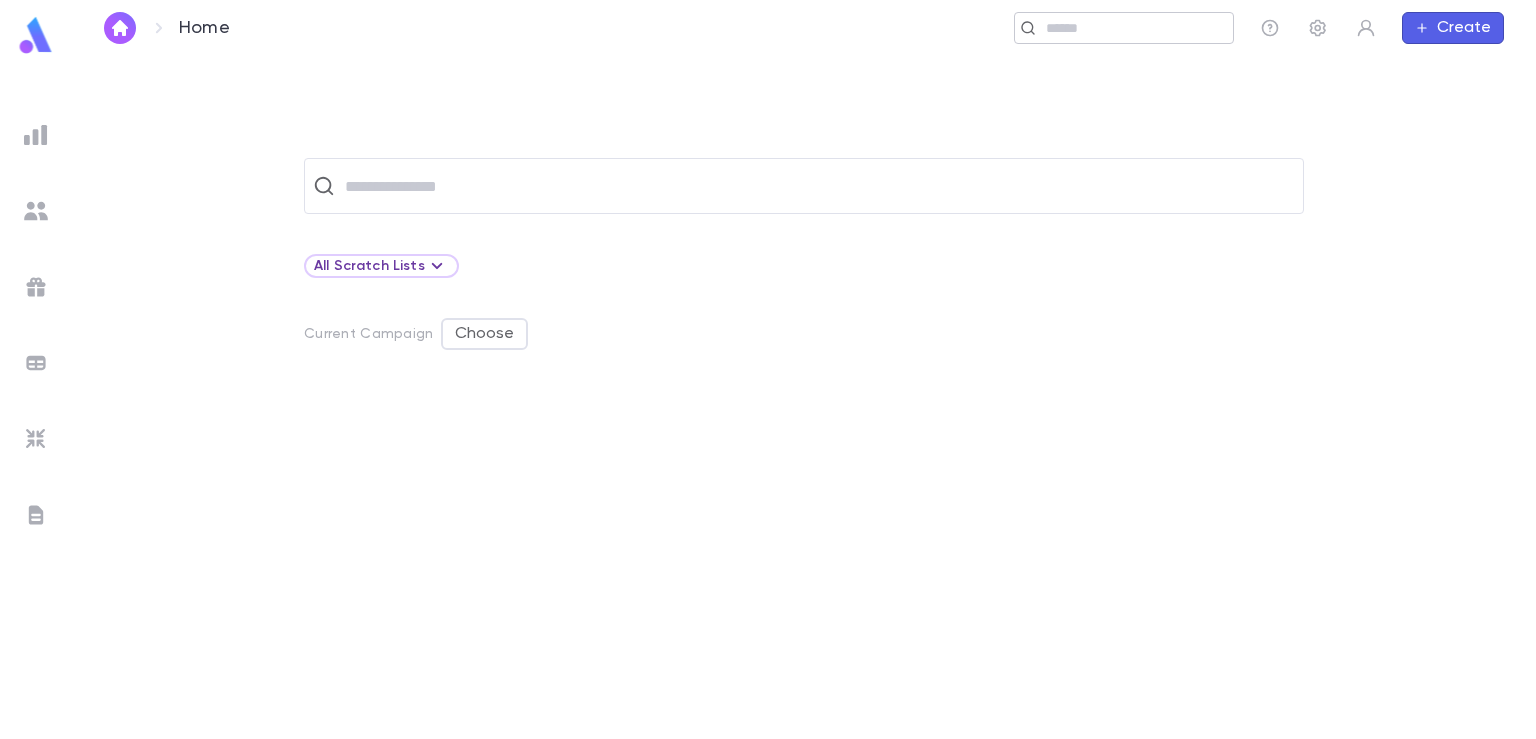 click at bounding box center (1132, 28) 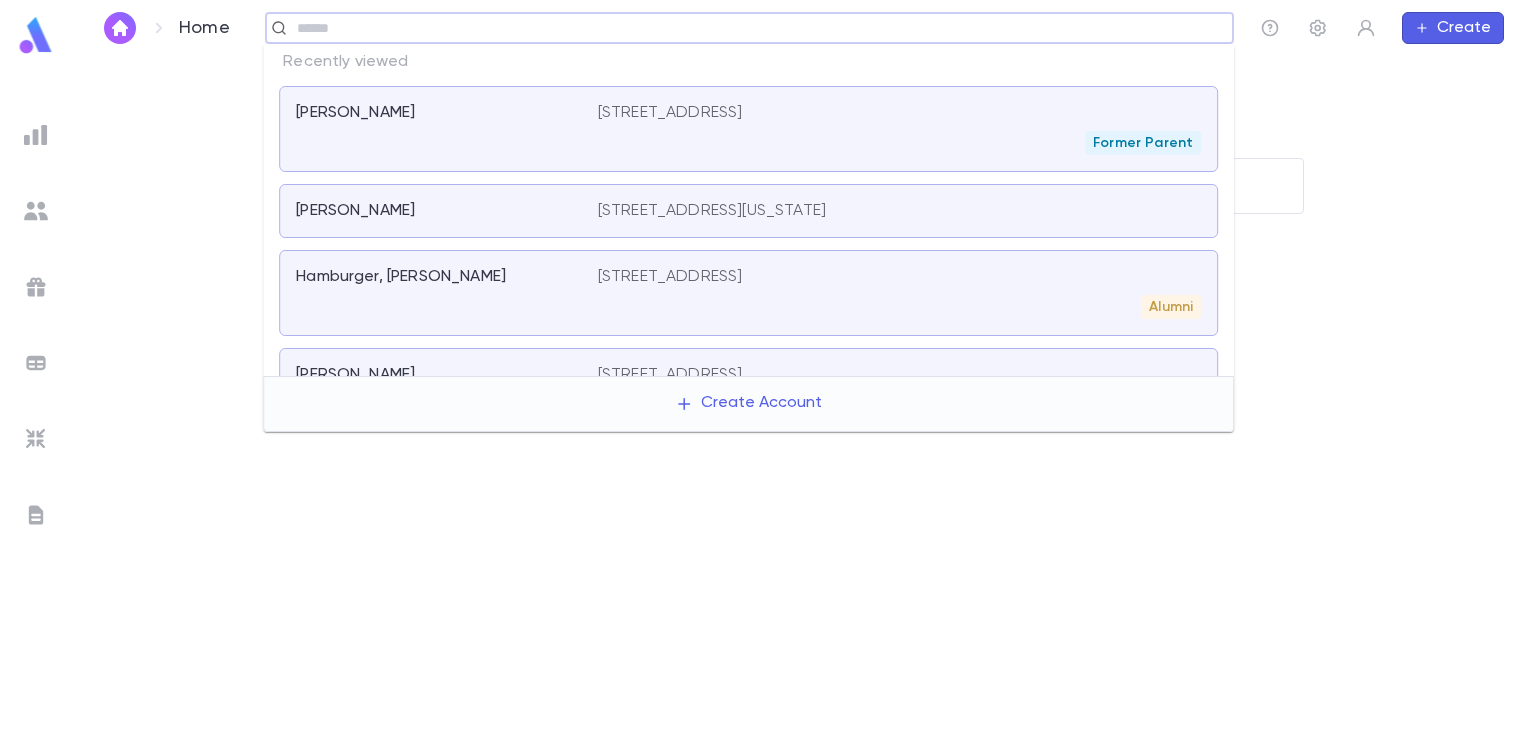 click at bounding box center (36, 35) 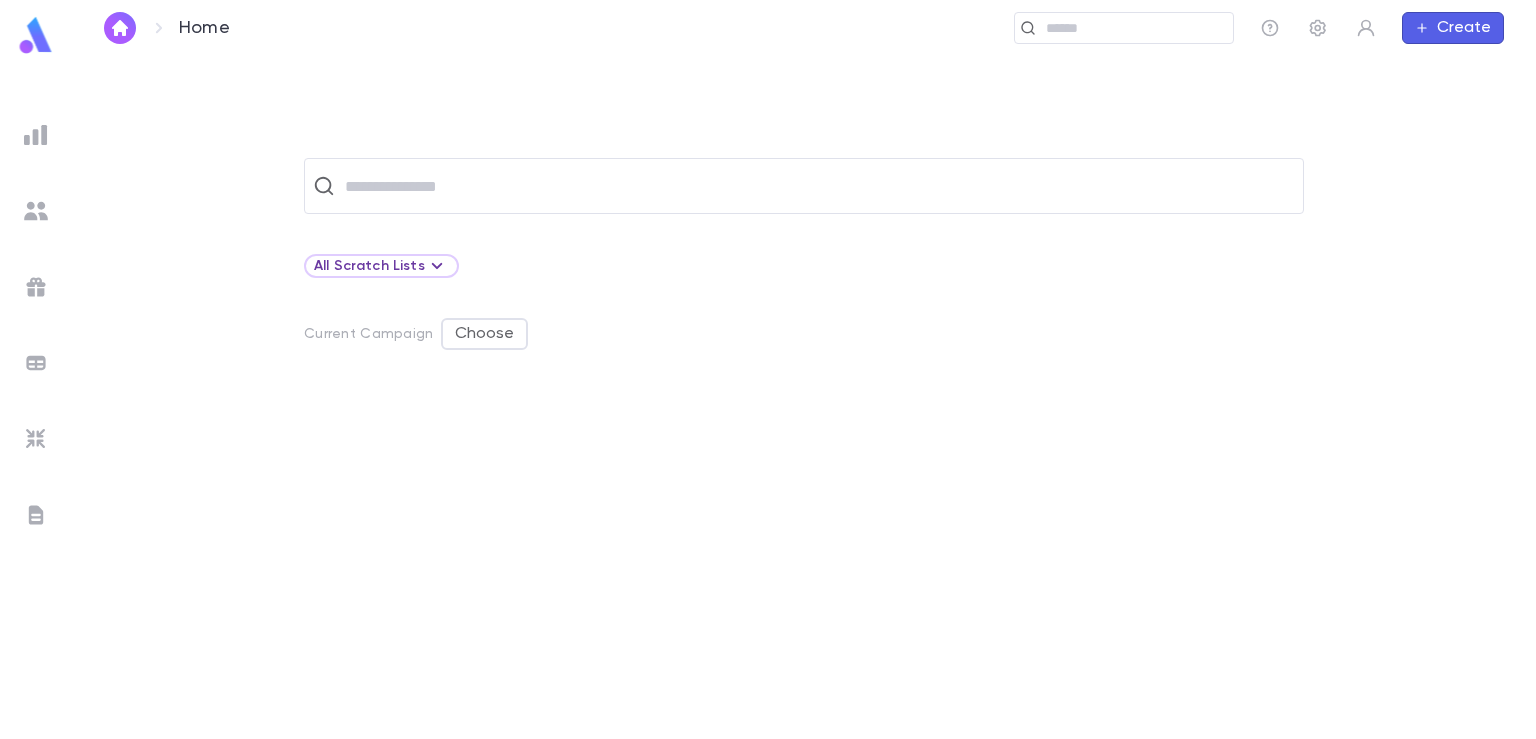 click at bounding box center (36, 135) 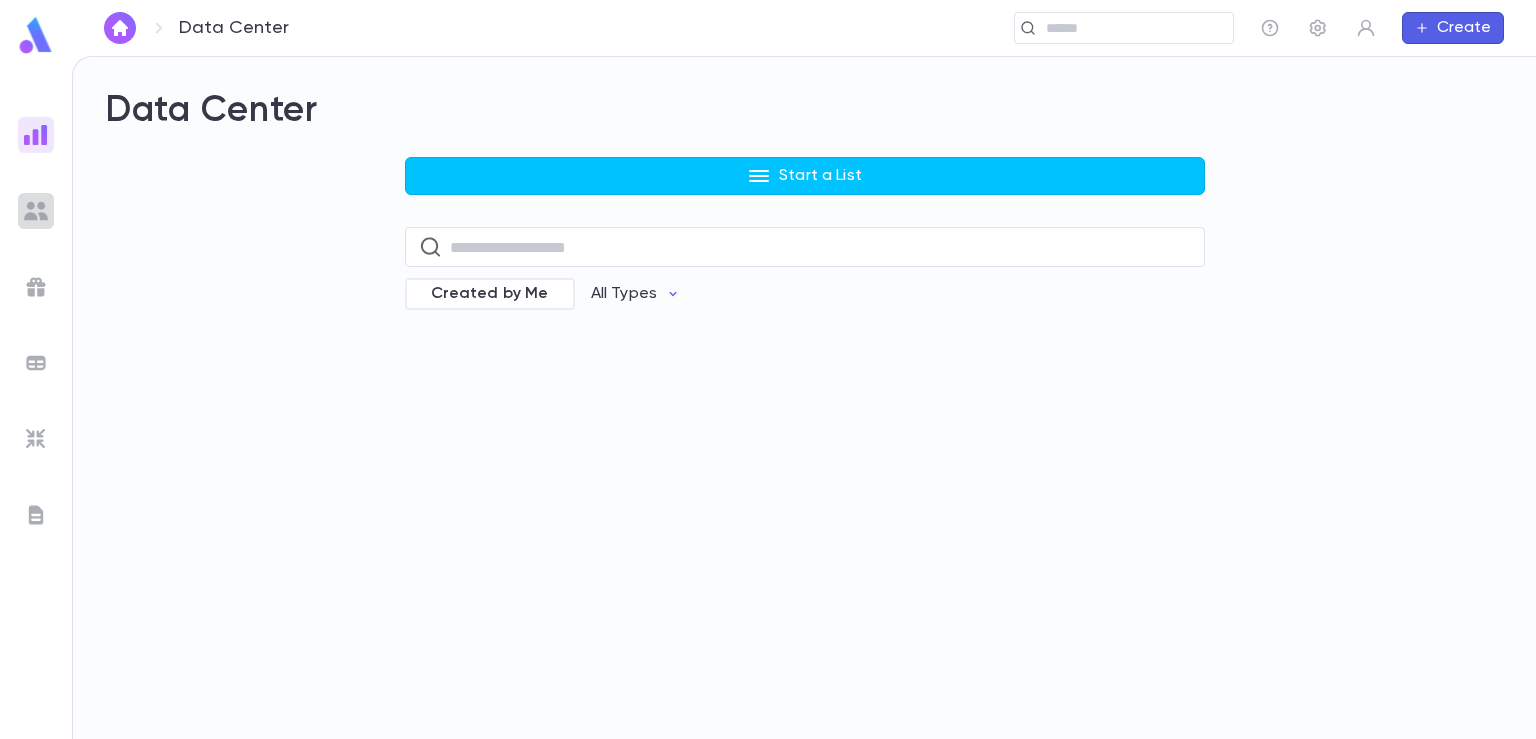 click at bounding box center [36, 211] 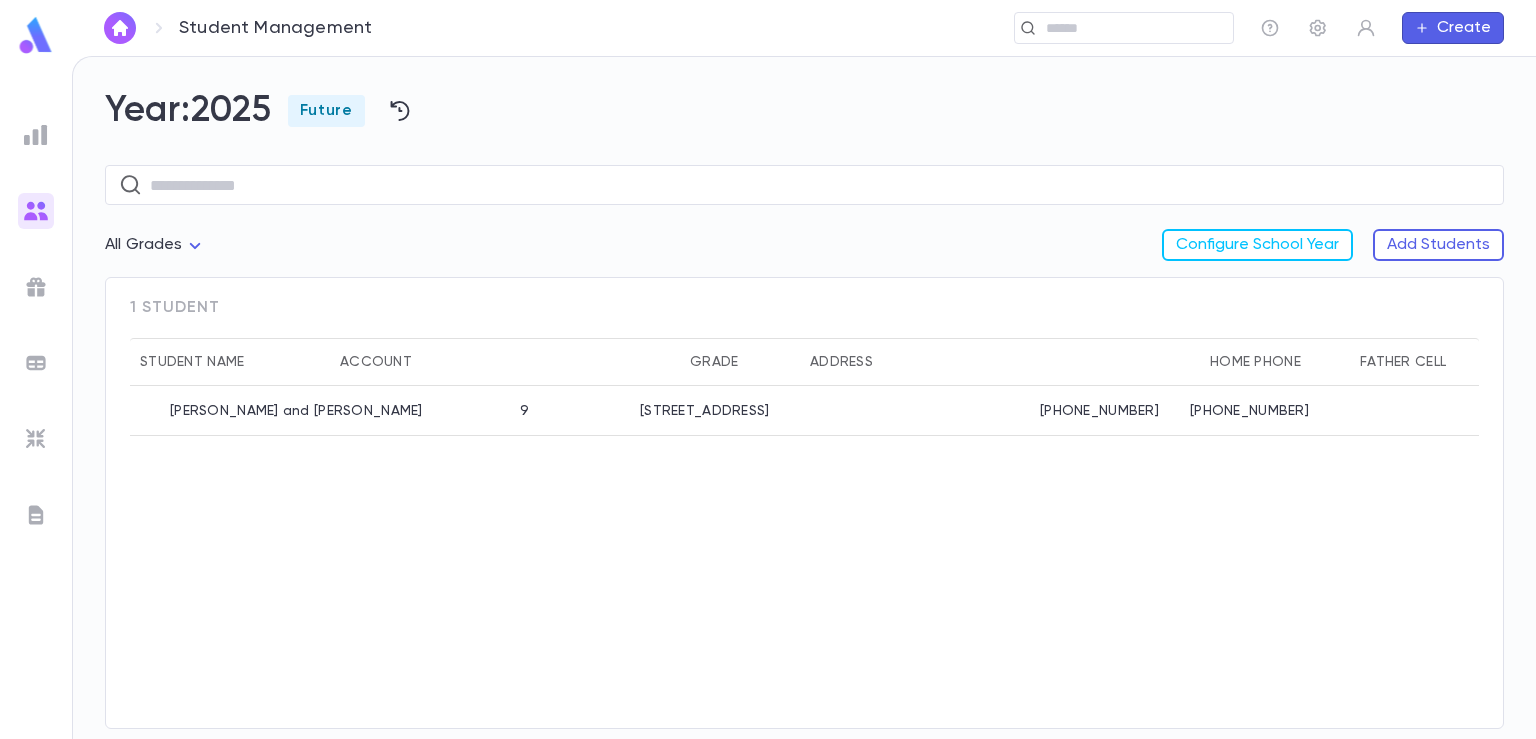 scroll, scrollTop: 0, scrollLeft: 0, axis: both 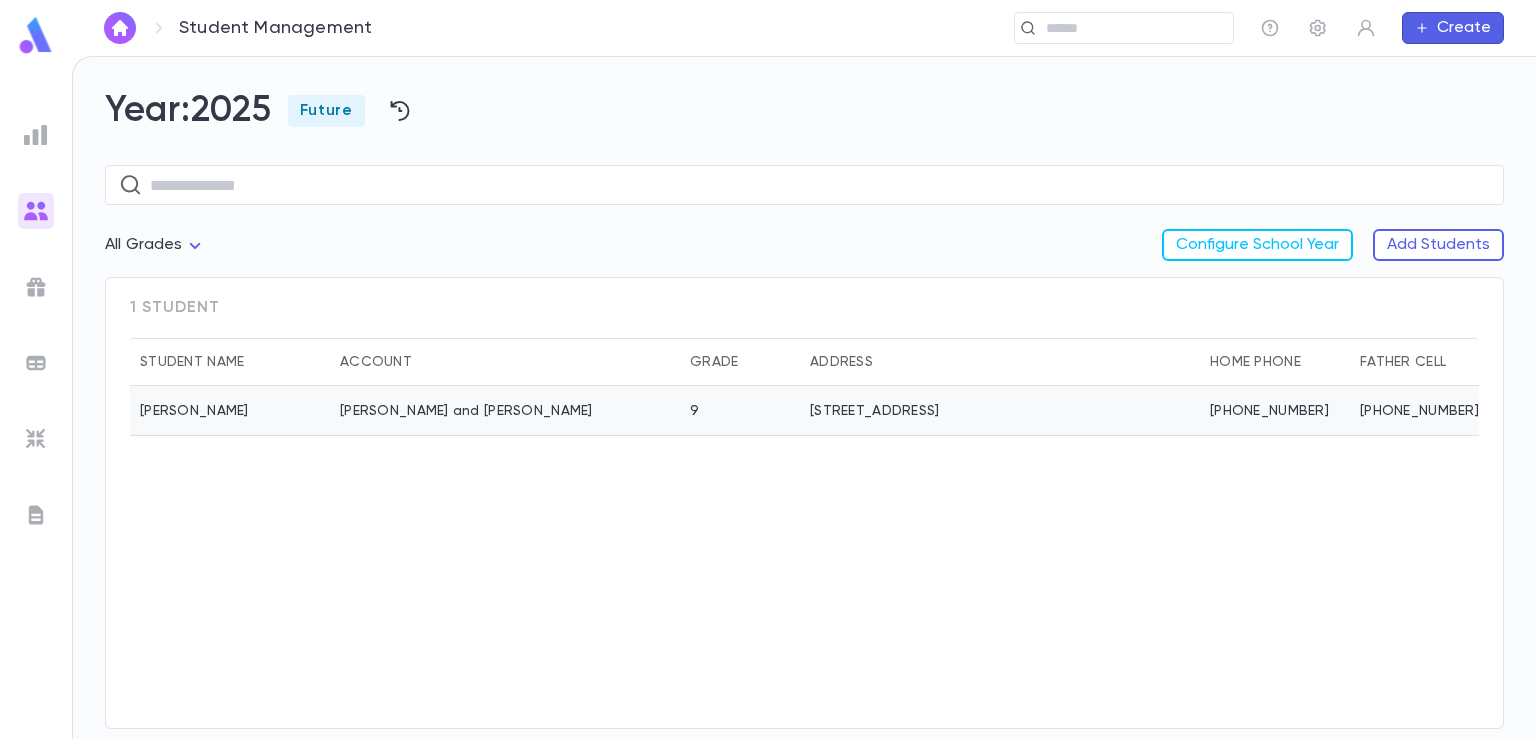 click on "Hollander, Ahron Tzvi and Racheli" at bounding box center (466, 411) 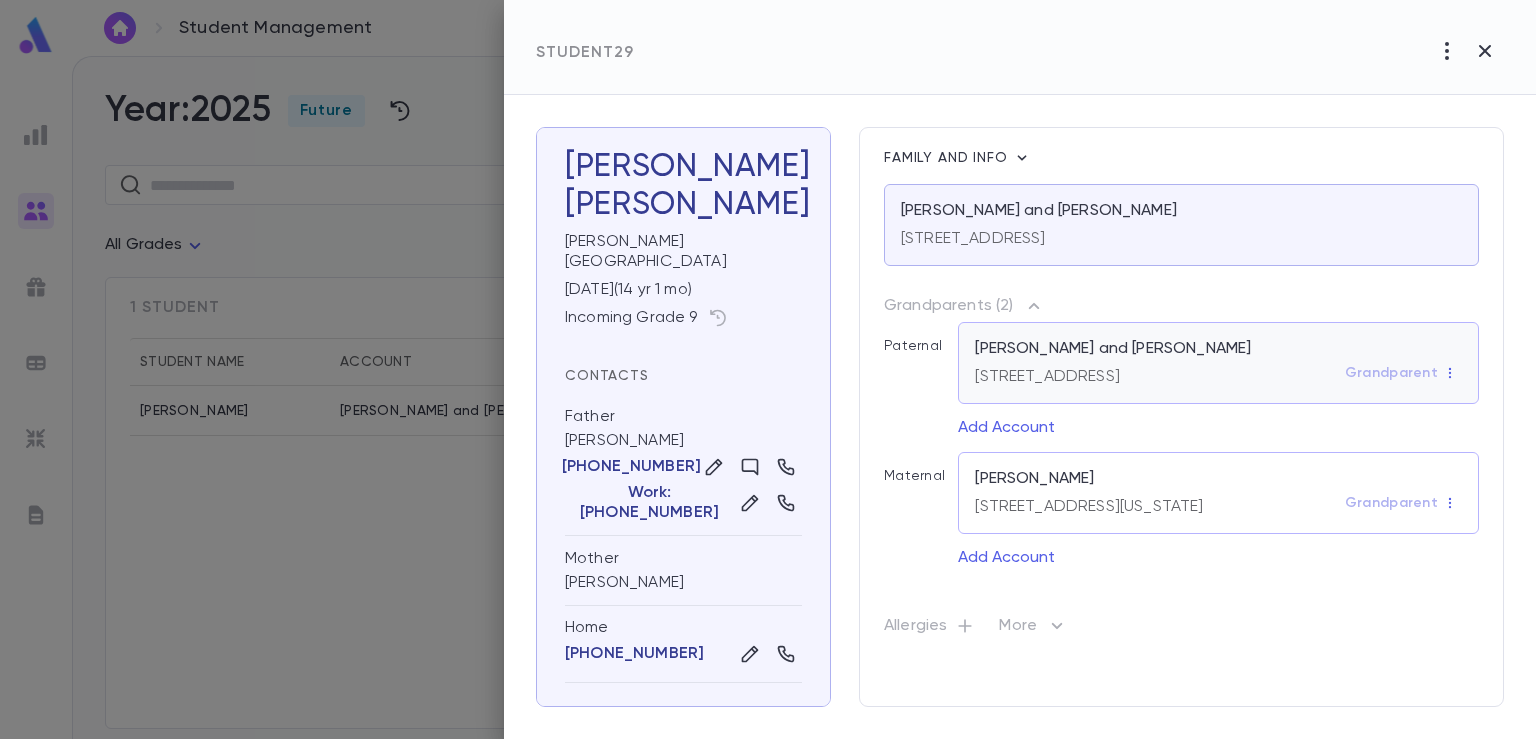 click on "[STREET_ADDRESS]" at bounding box center [1047, 377] 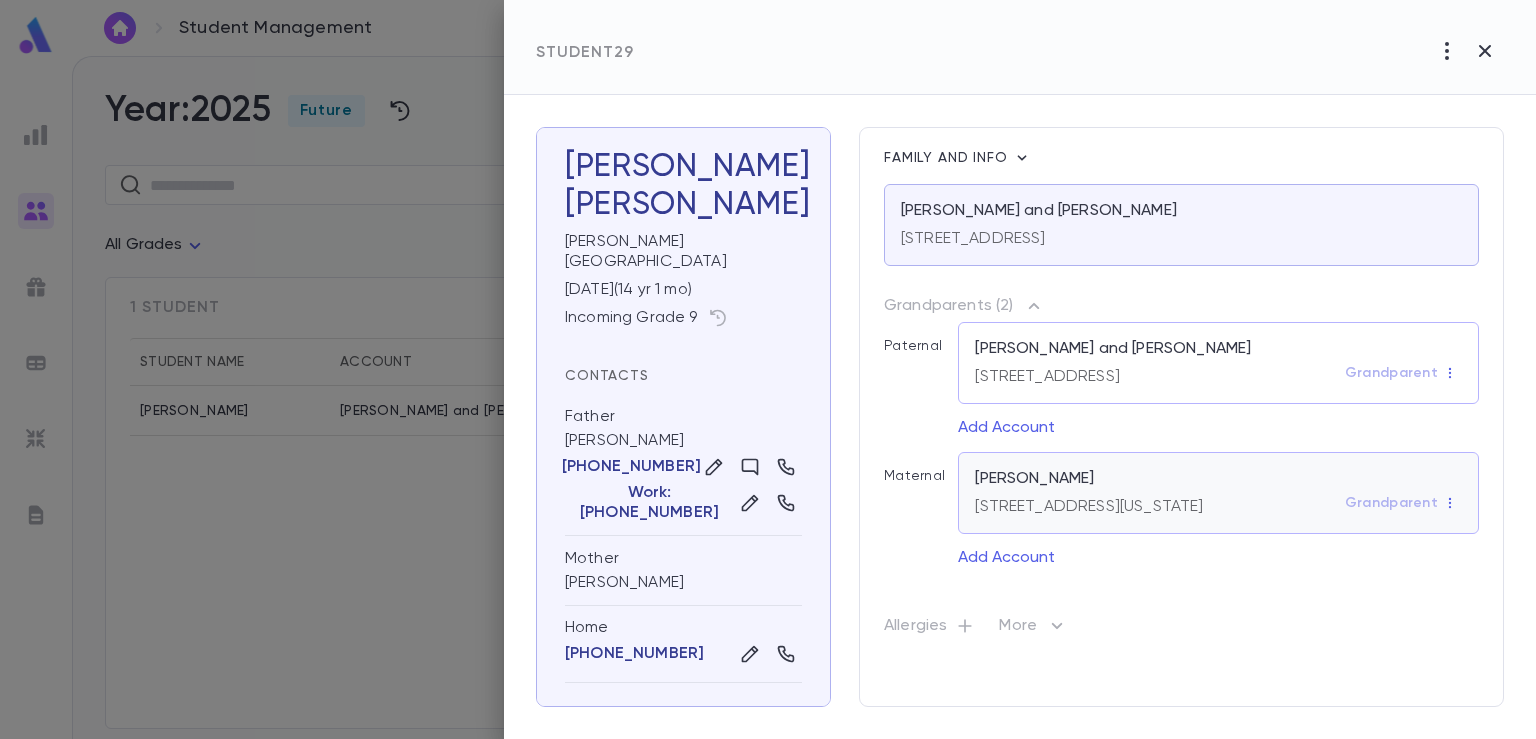 click on "Weinreb, Yaakov" at bounding box center [1034, 479] 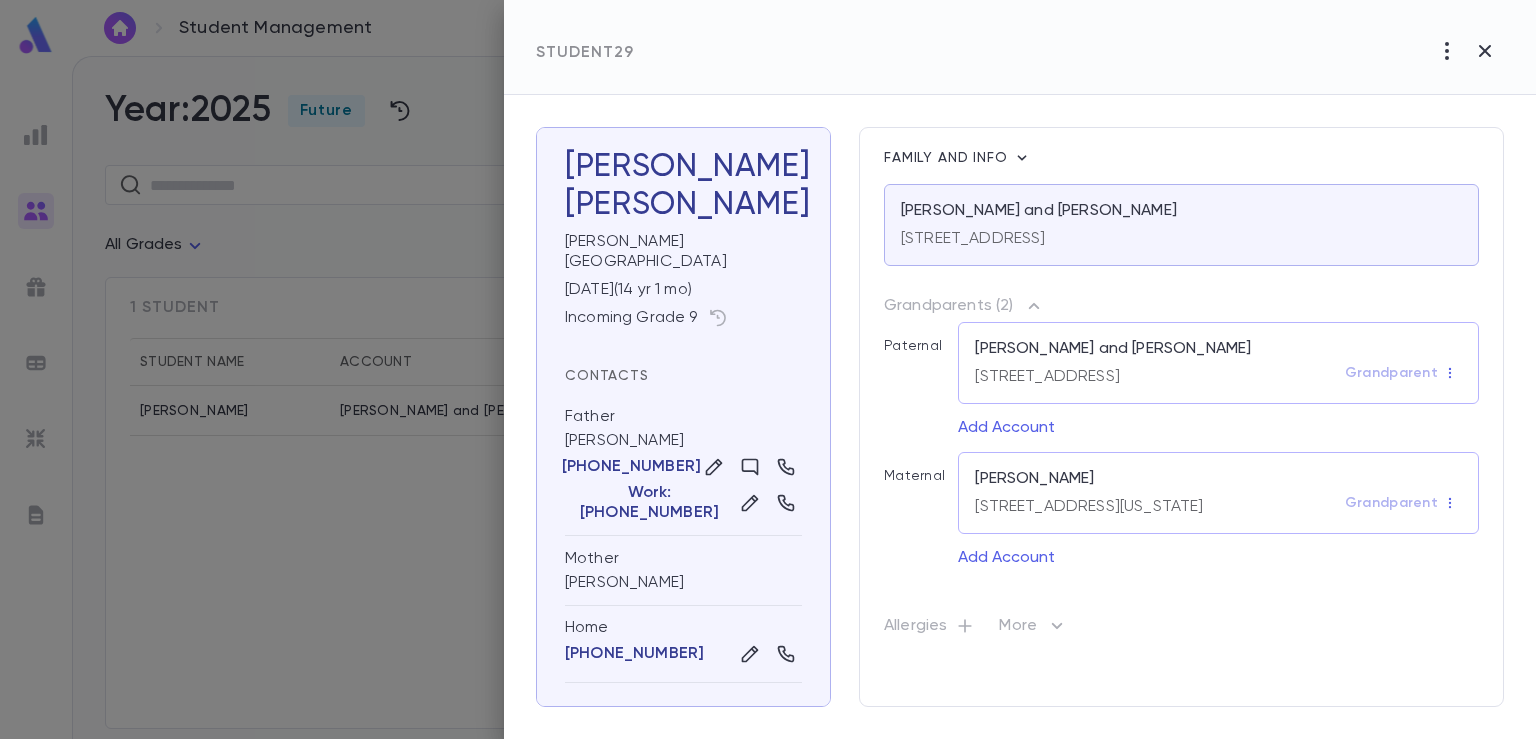 click 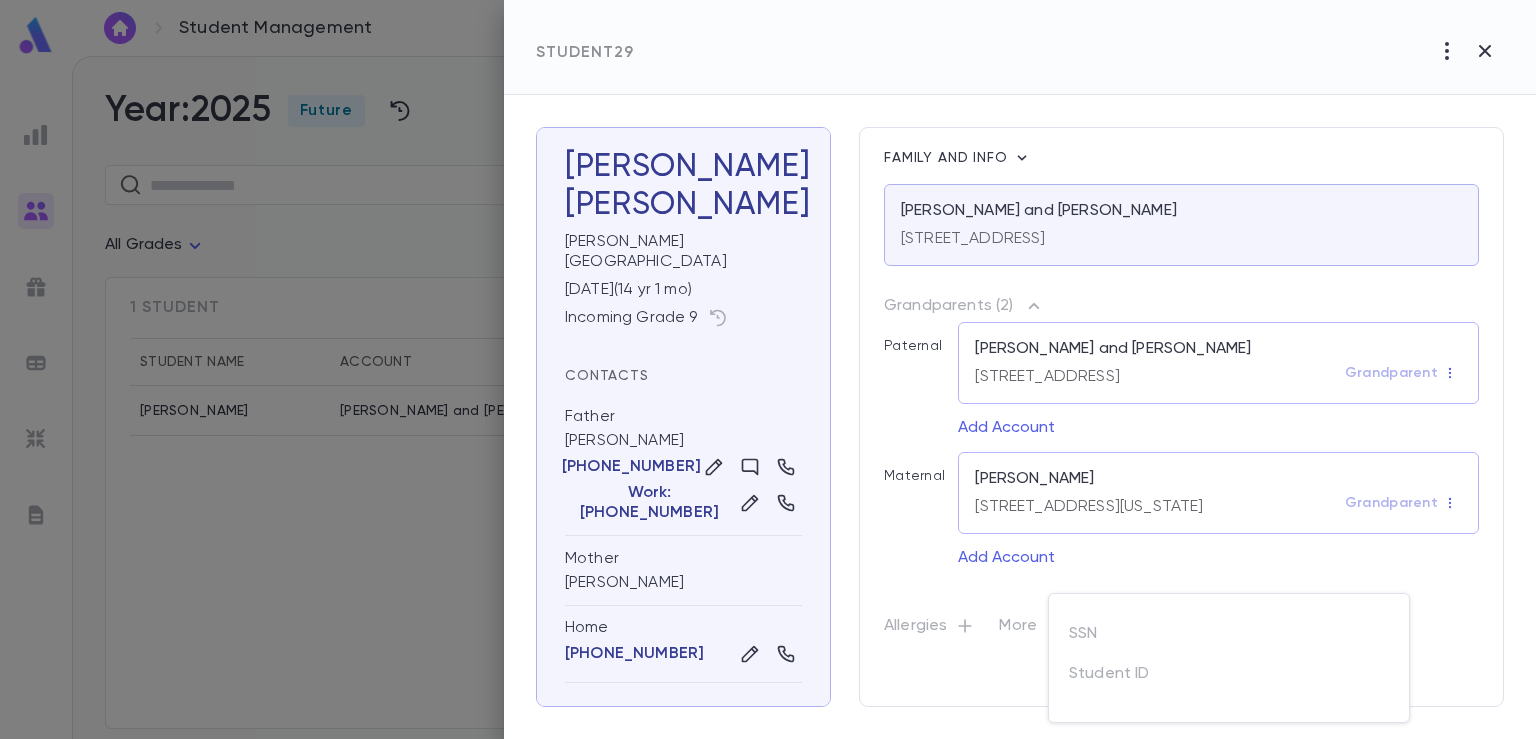 click at bounding box center [768, 369] 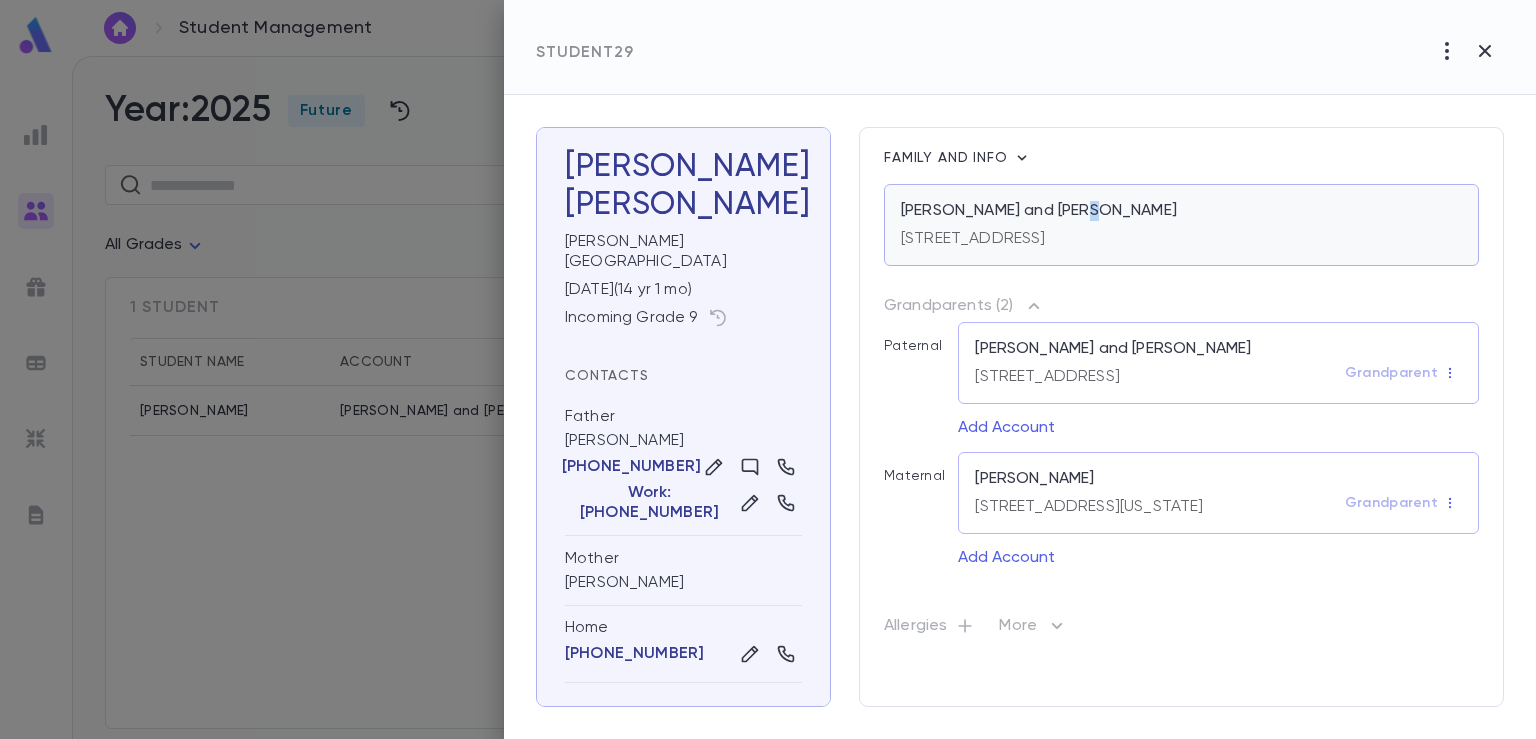 click on "Hollander, Ahron Tzvi and Racheli" at bounding box center (1039, 211) 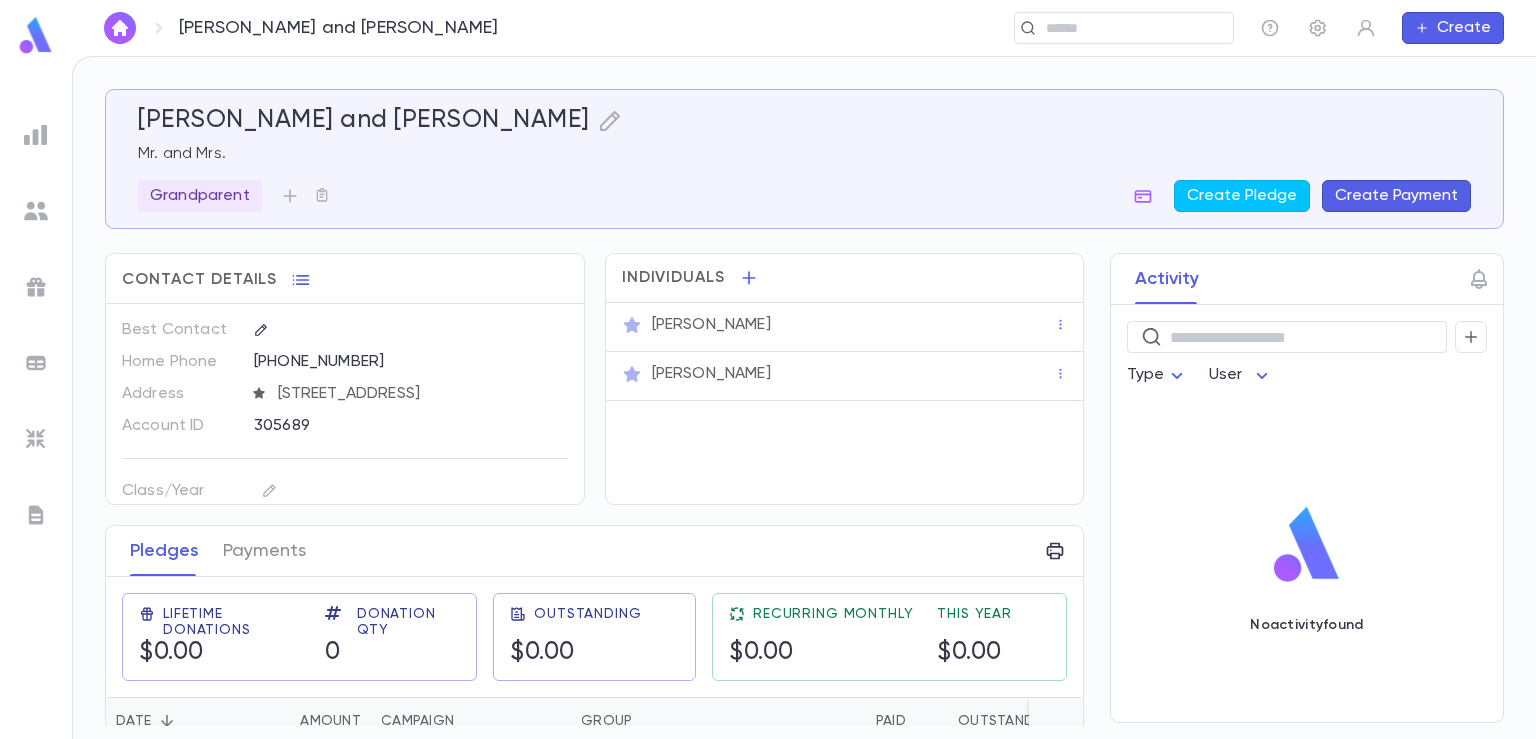 scroll, scrollTop: 0, scrollLeft: 0, axis: both 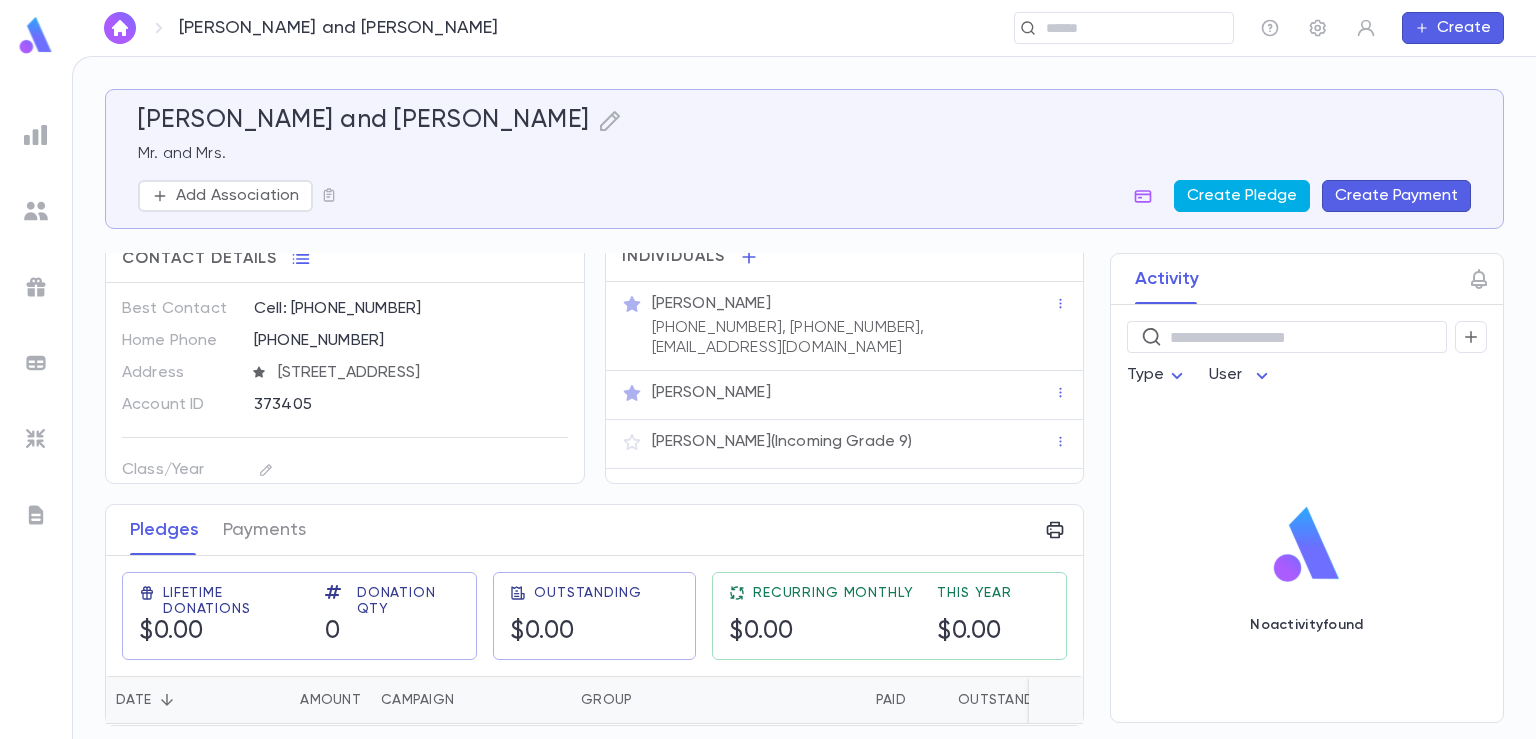 click on "Create Pledge" at bounding box center [1242, 196] 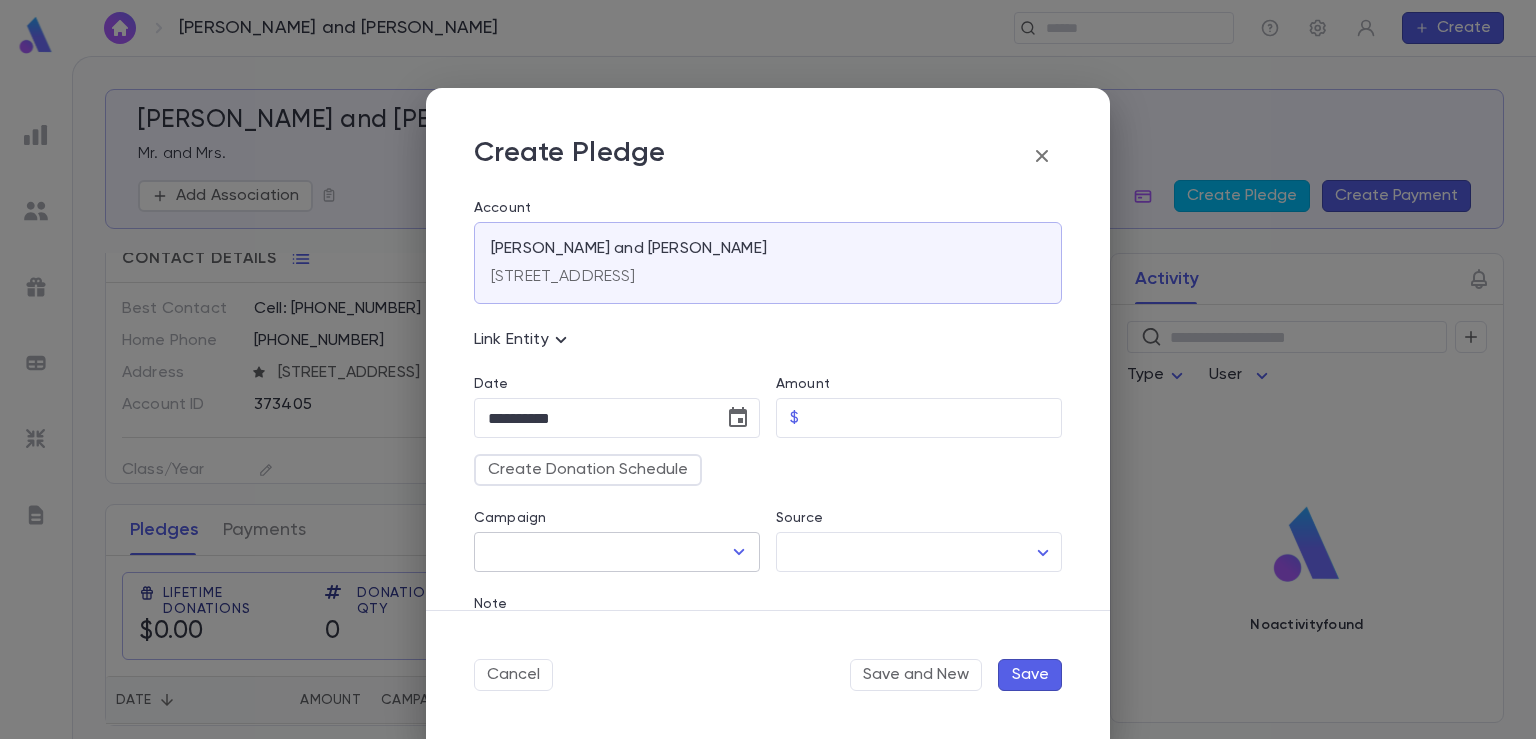 click on "Campaign" at bounding box center [602, 552] 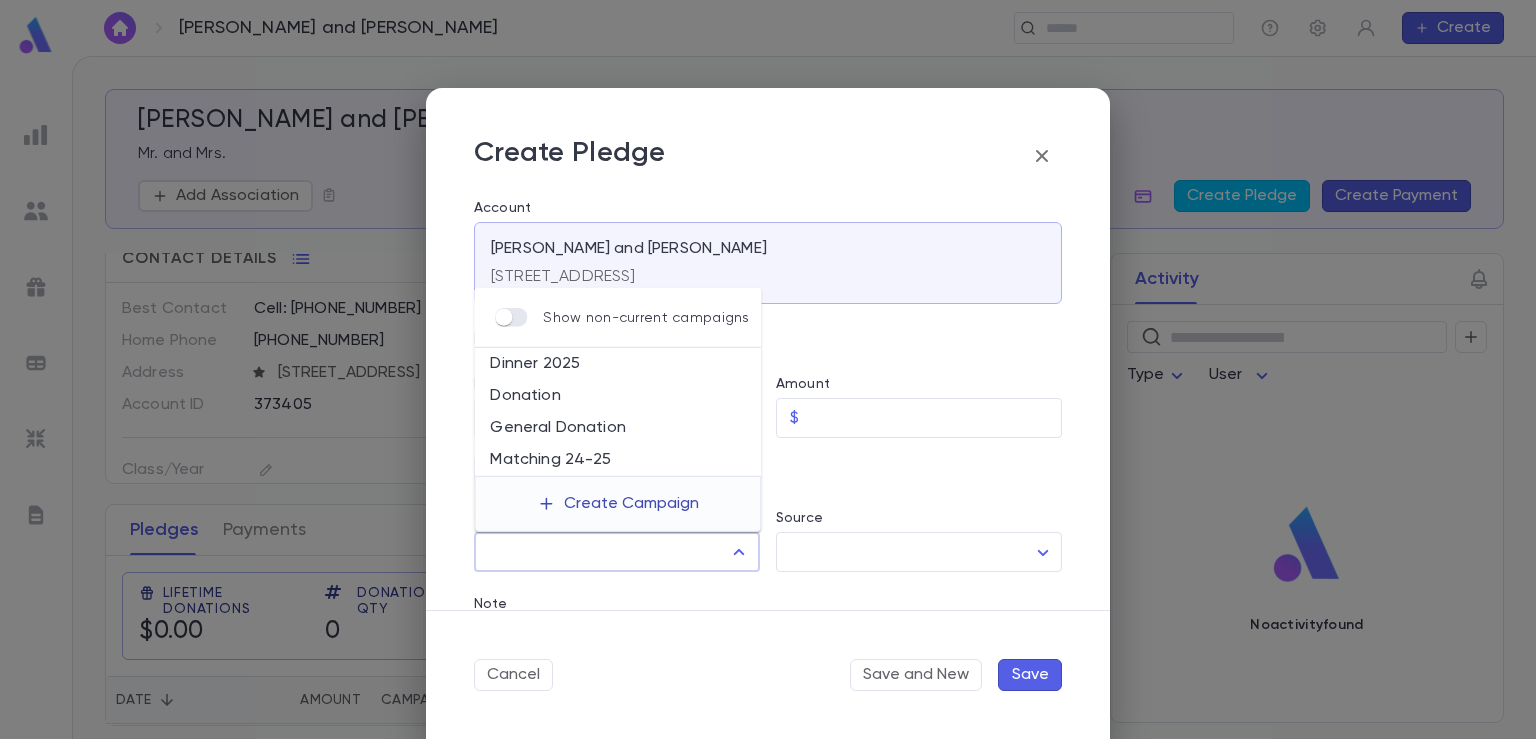 click on "Create Campaign" at bounding box center (618, 504) 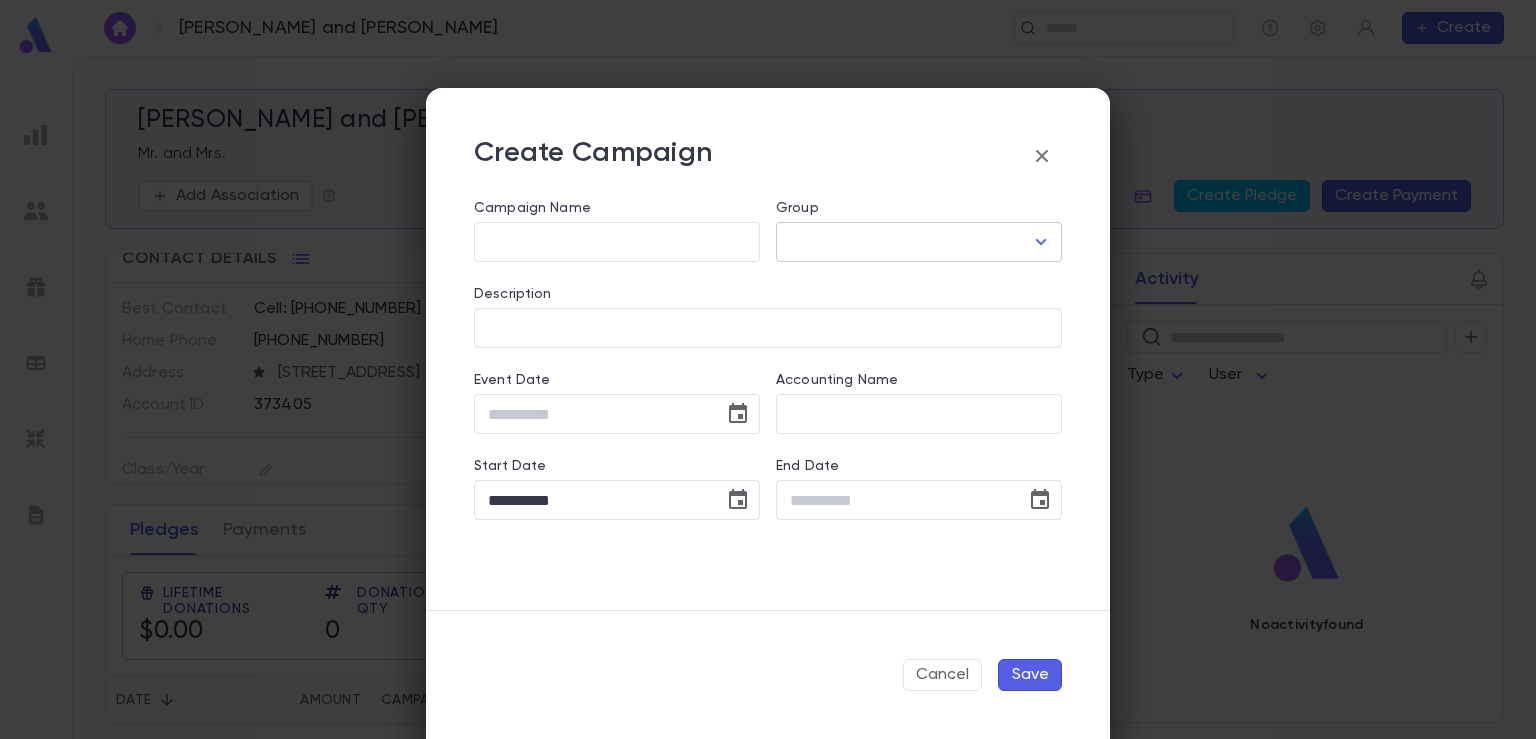 click on "Group" at bounding box center (904, 242) 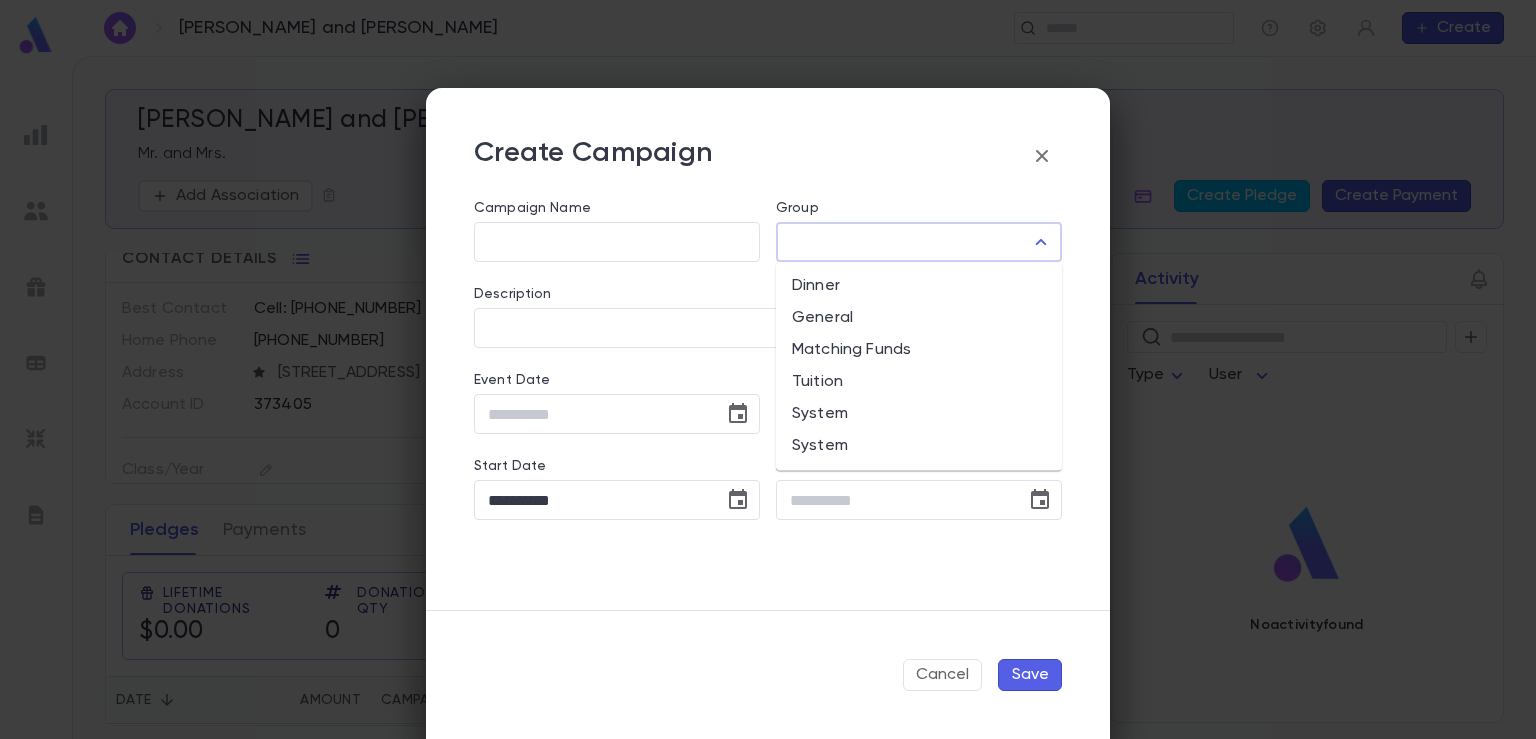 click 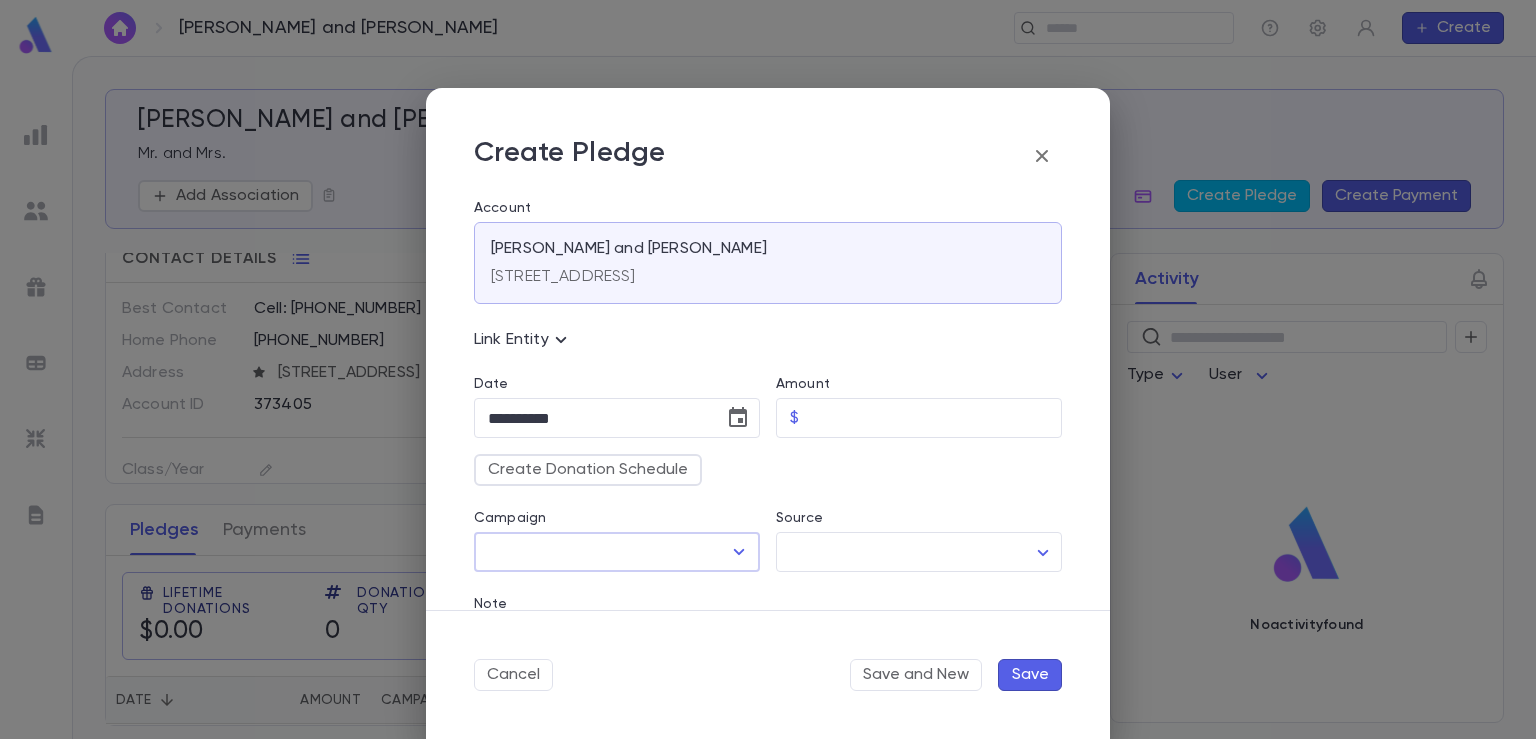 click on "Campaign" at bounding box center [602, 552] 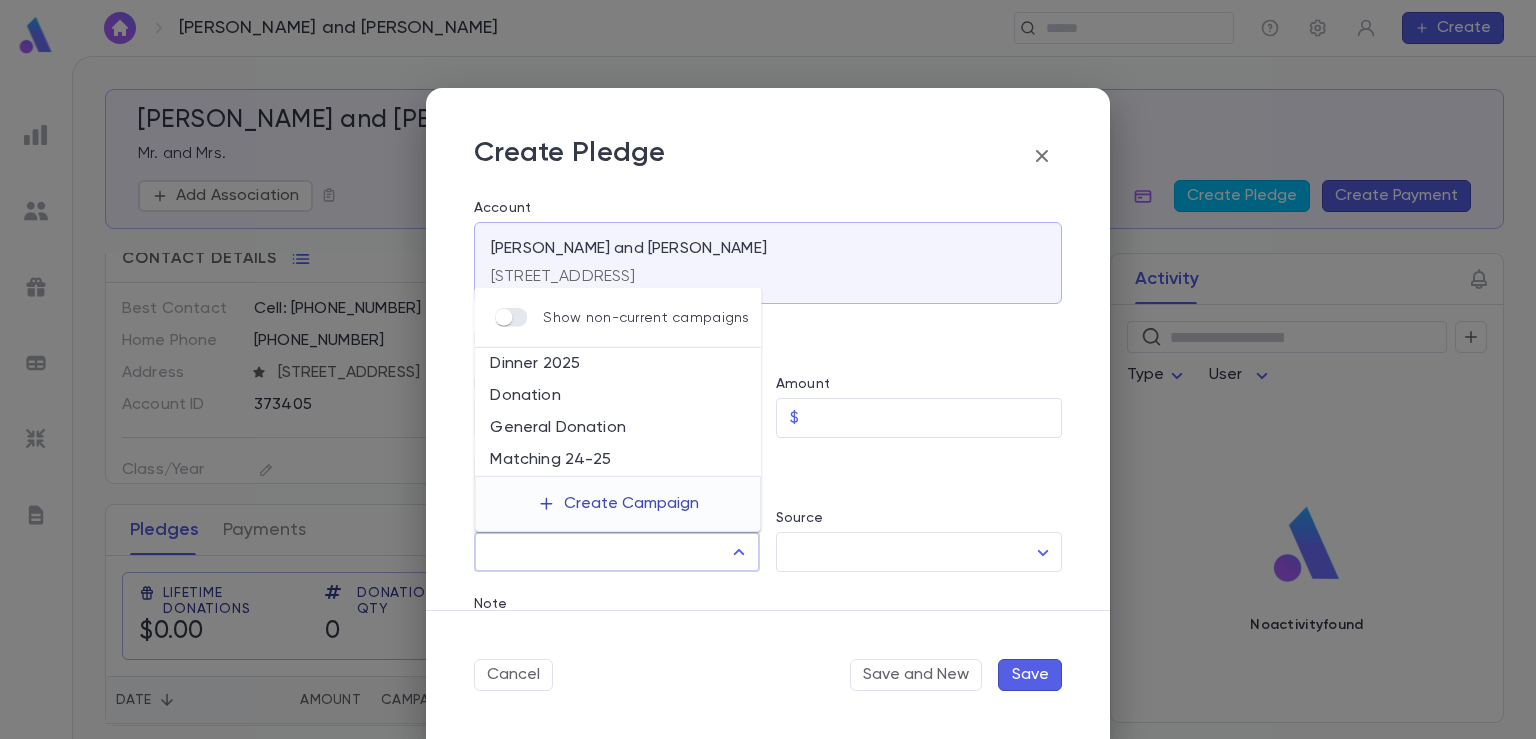 click on "Create Campaign" at bounding box center (618, 504) 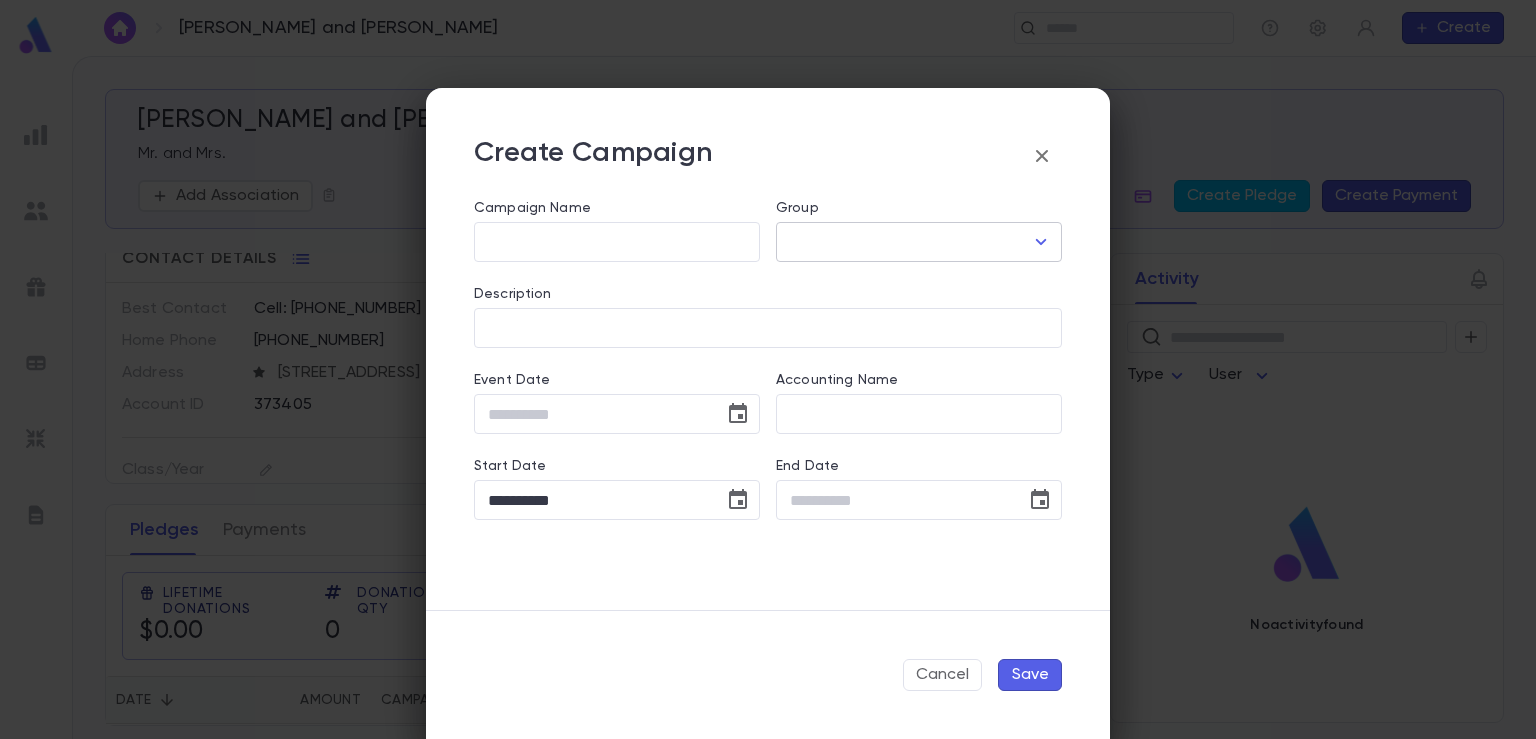 click on "Group" at bounding box center [904, 242] 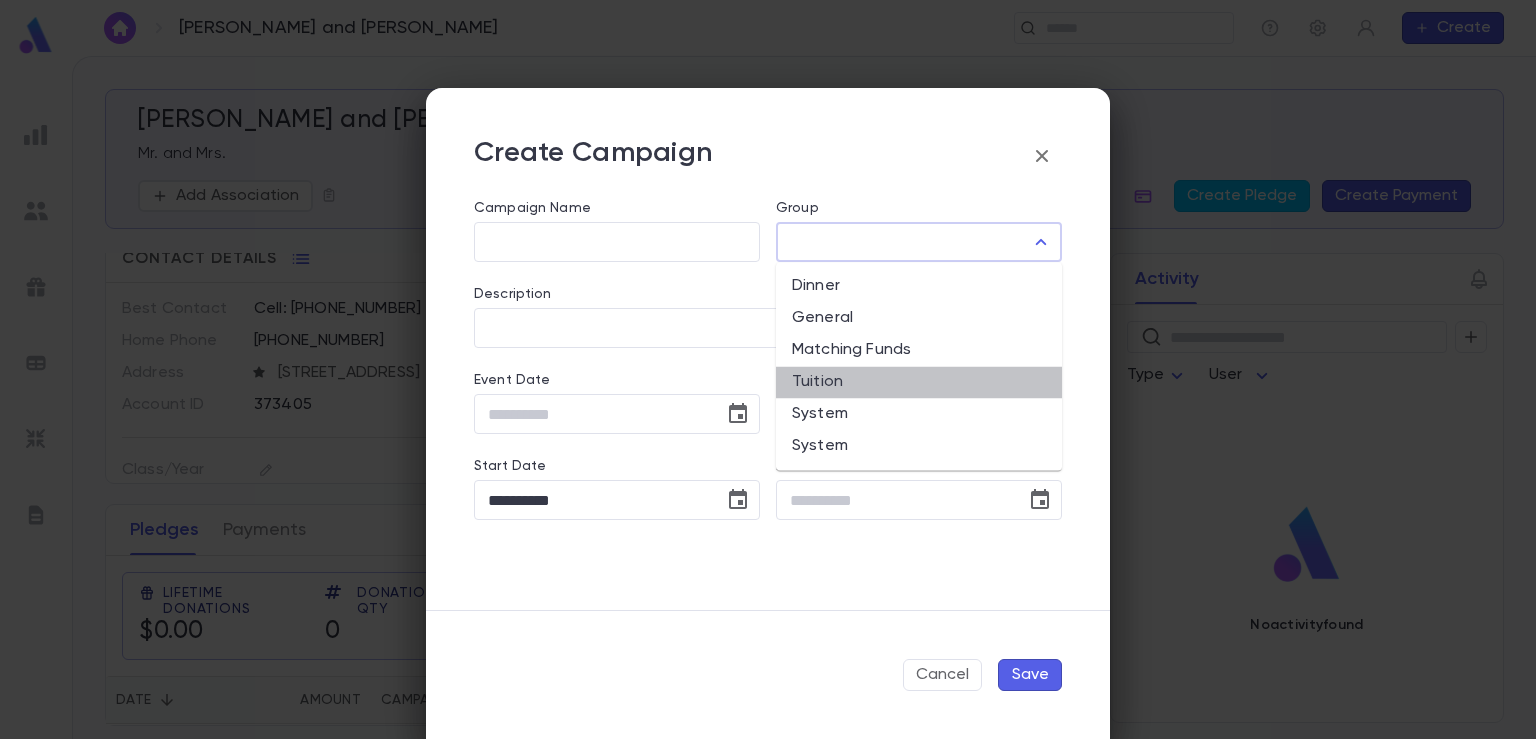 click on "Tuition" at bounding box center (919, 382) 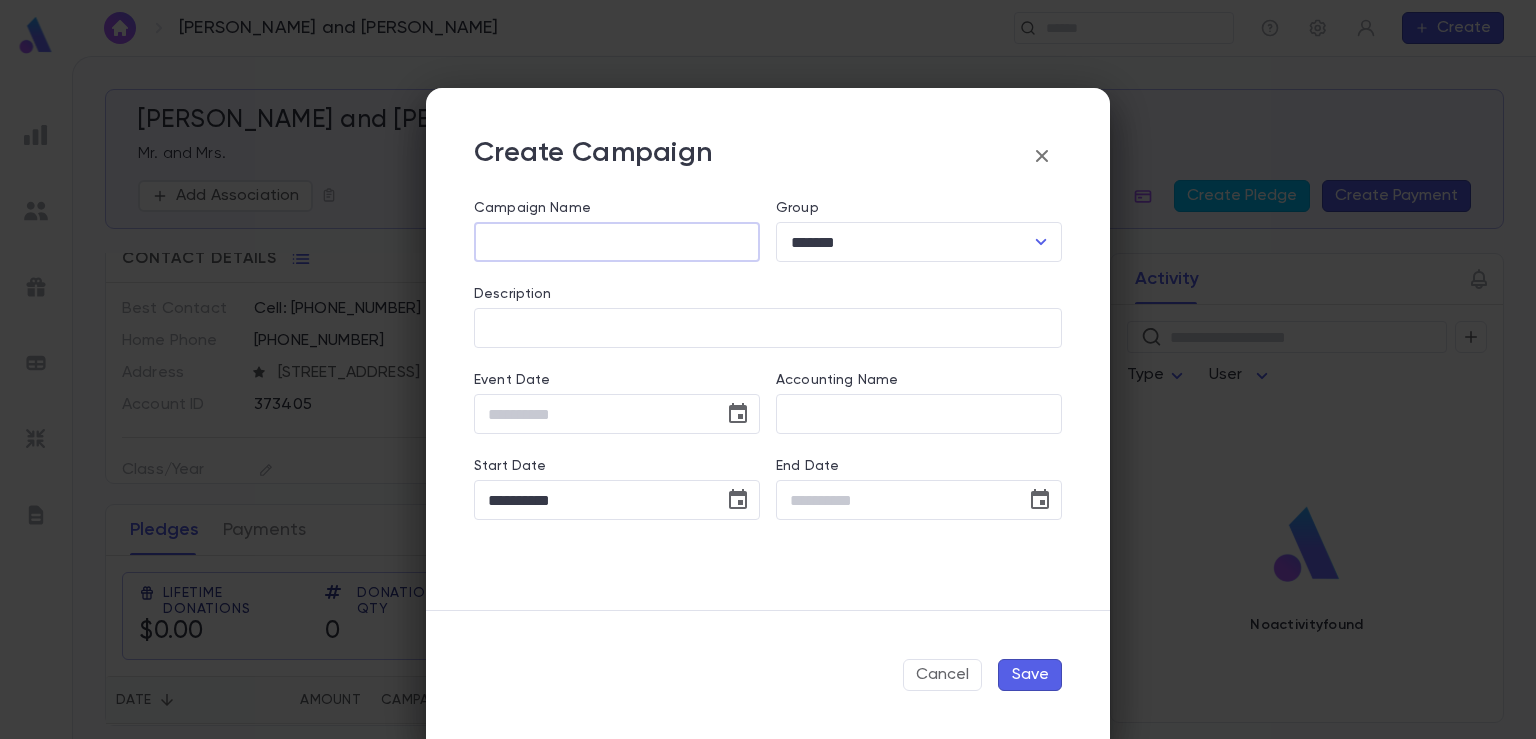 click on "Campaign Name" at bounding box center (617, 242) 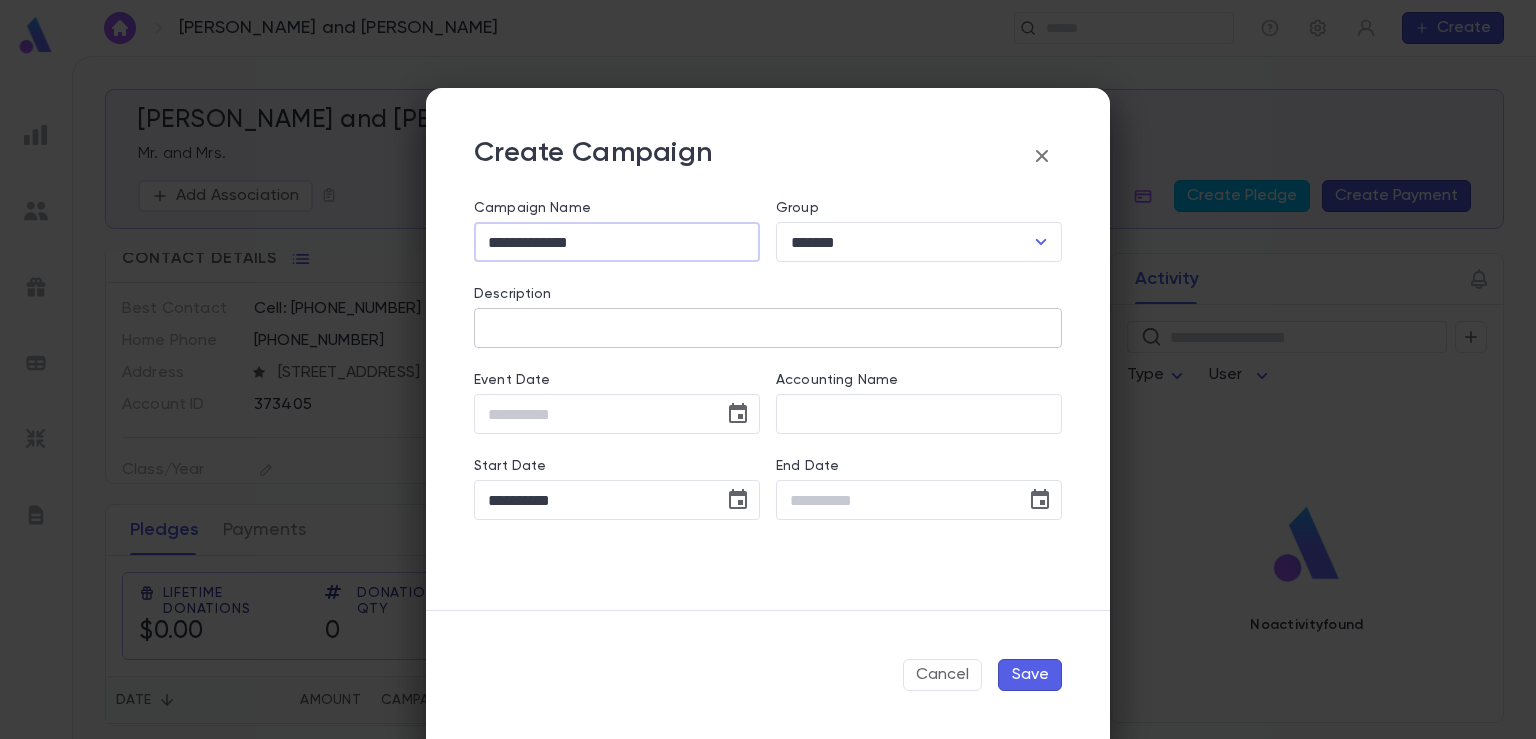 type on "**********" 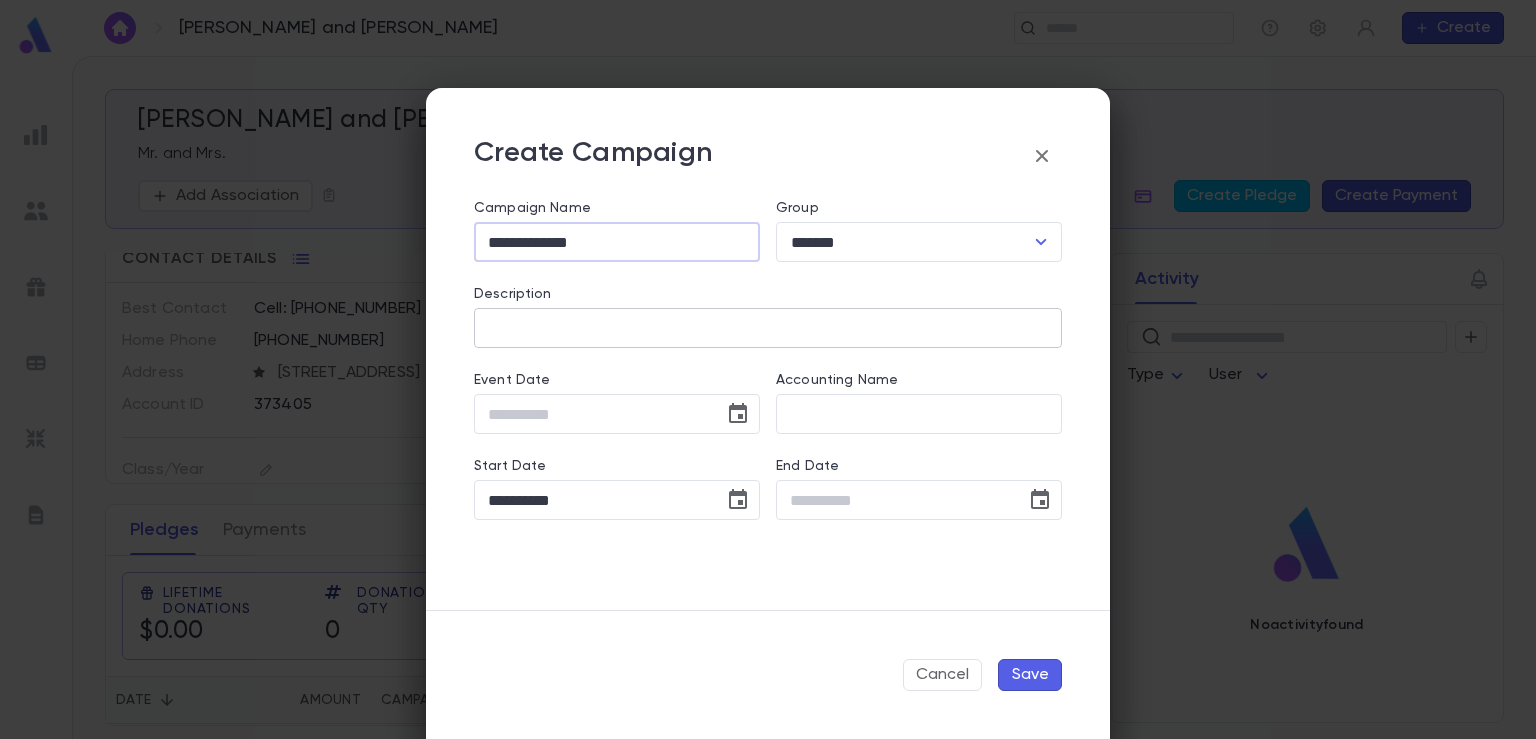 click on "Description" at bounding box center (768, 328) 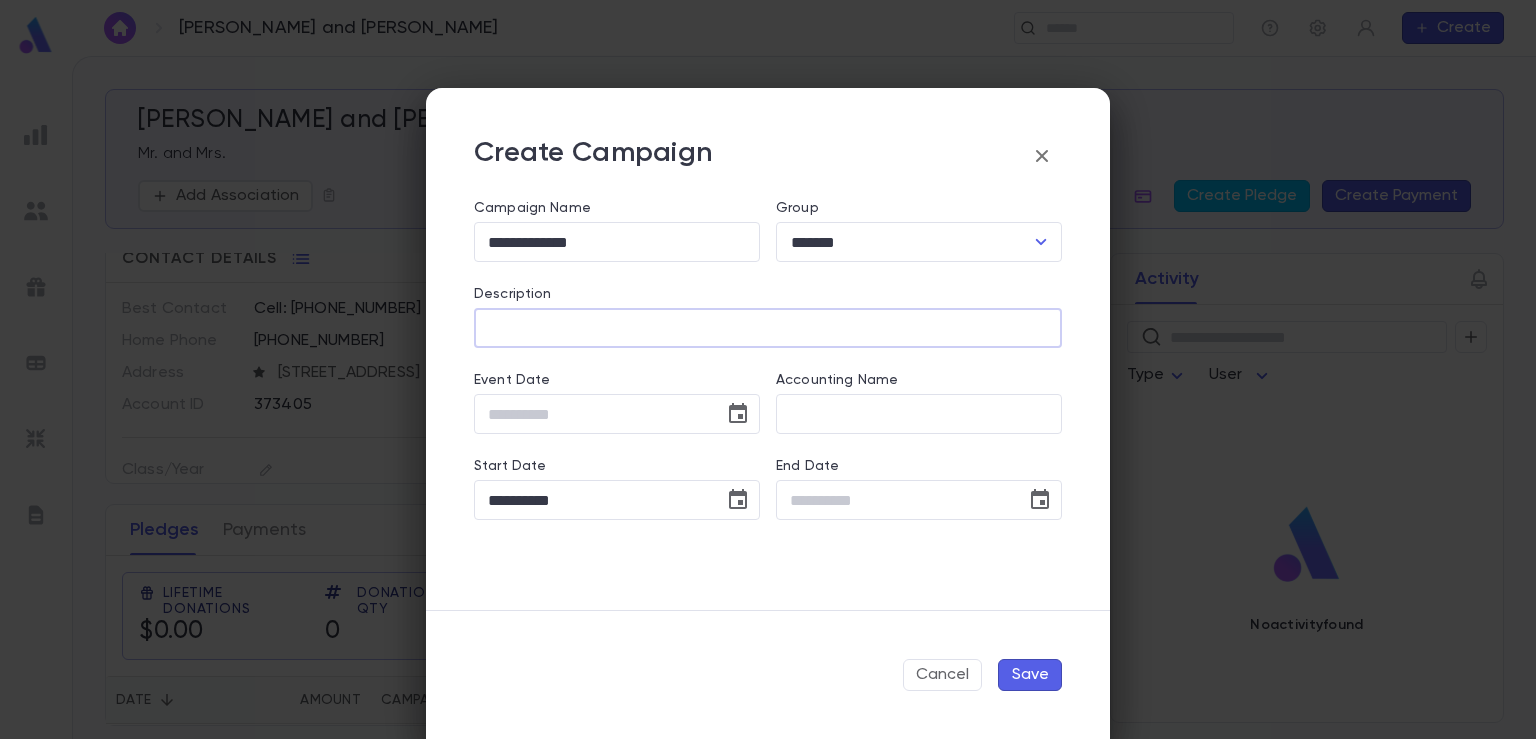 click on "Description" at bounding box center [768, 328] 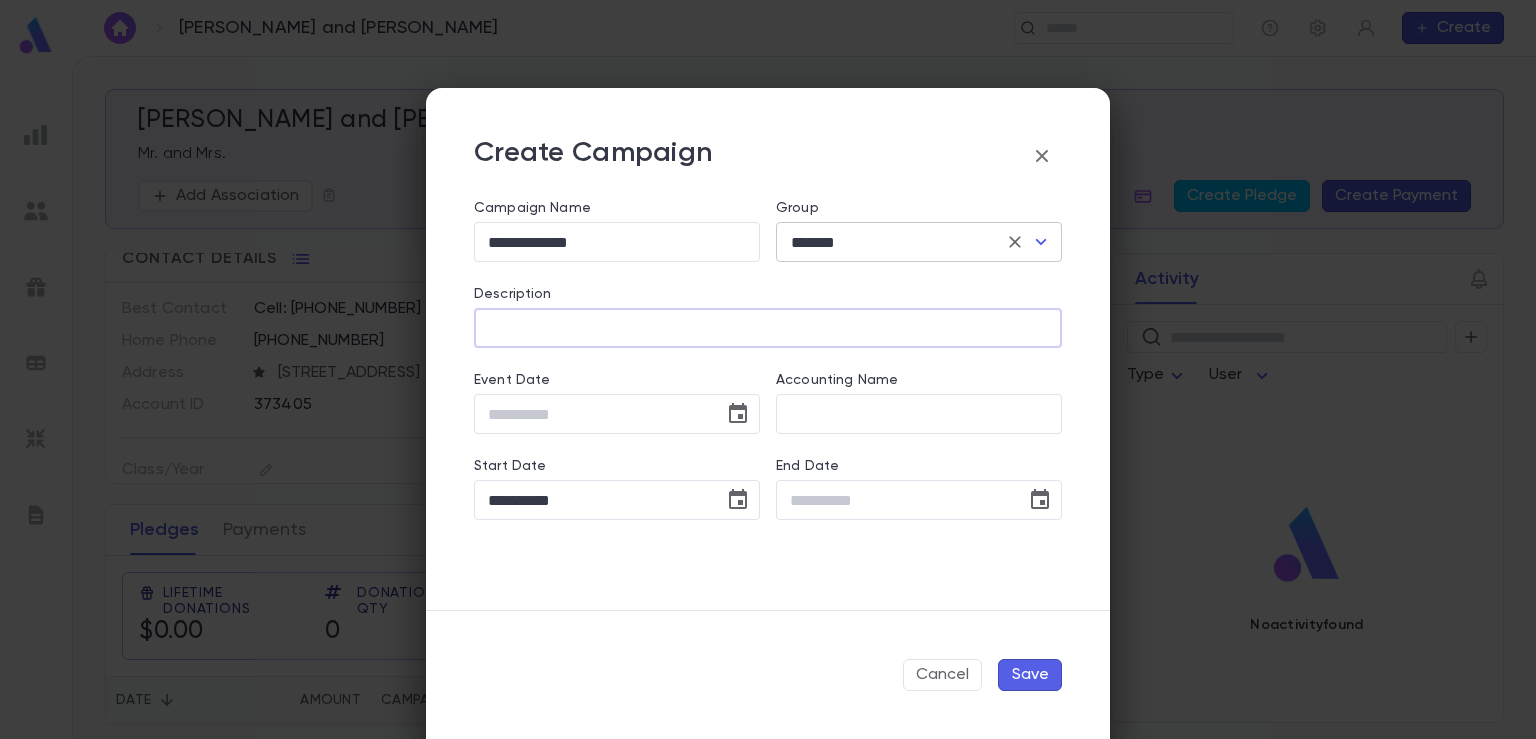 click on "*******" at bounding box center [891, 242] 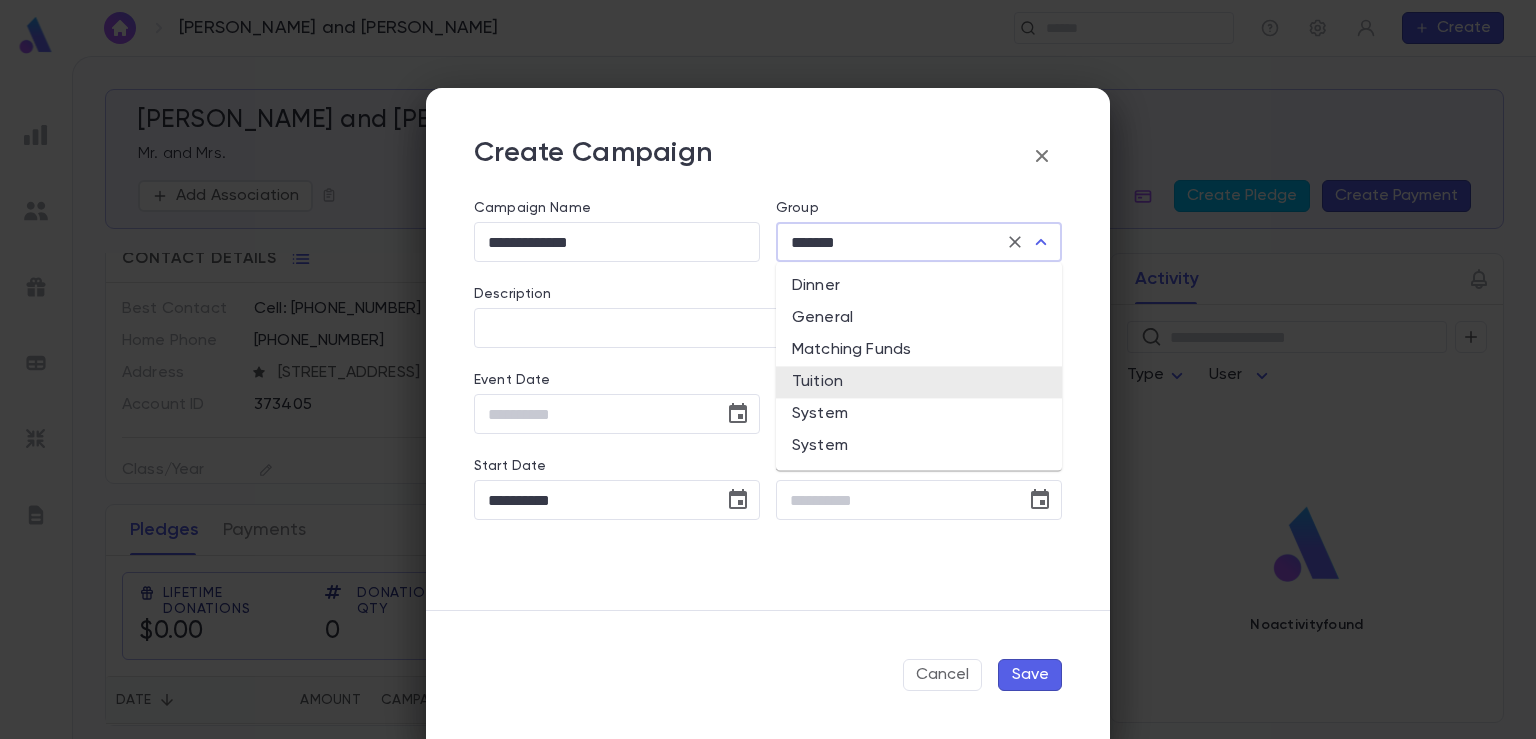 click on "*******" at bounding box center (891, 242) 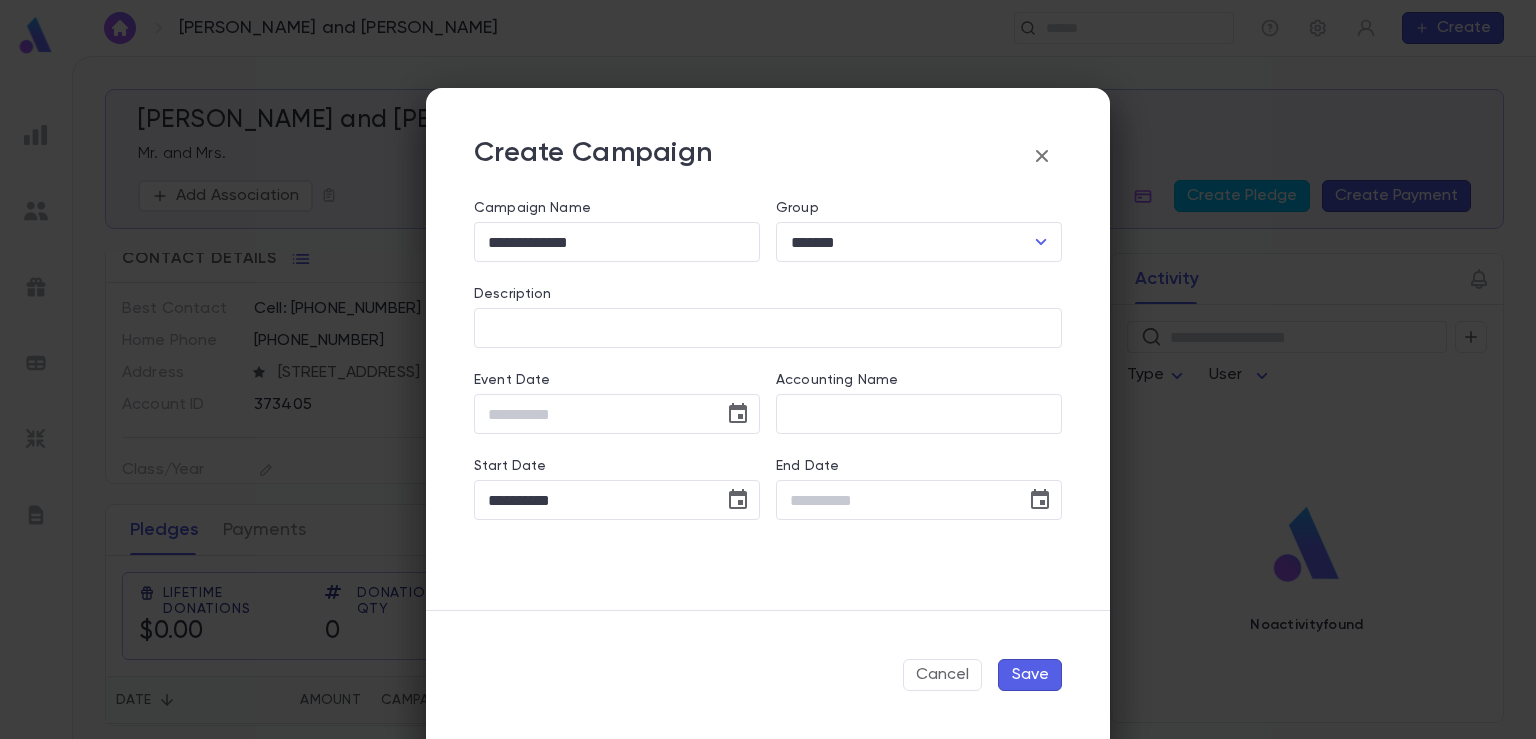 click on "Create Campaign" at bounding box center (768, 144) 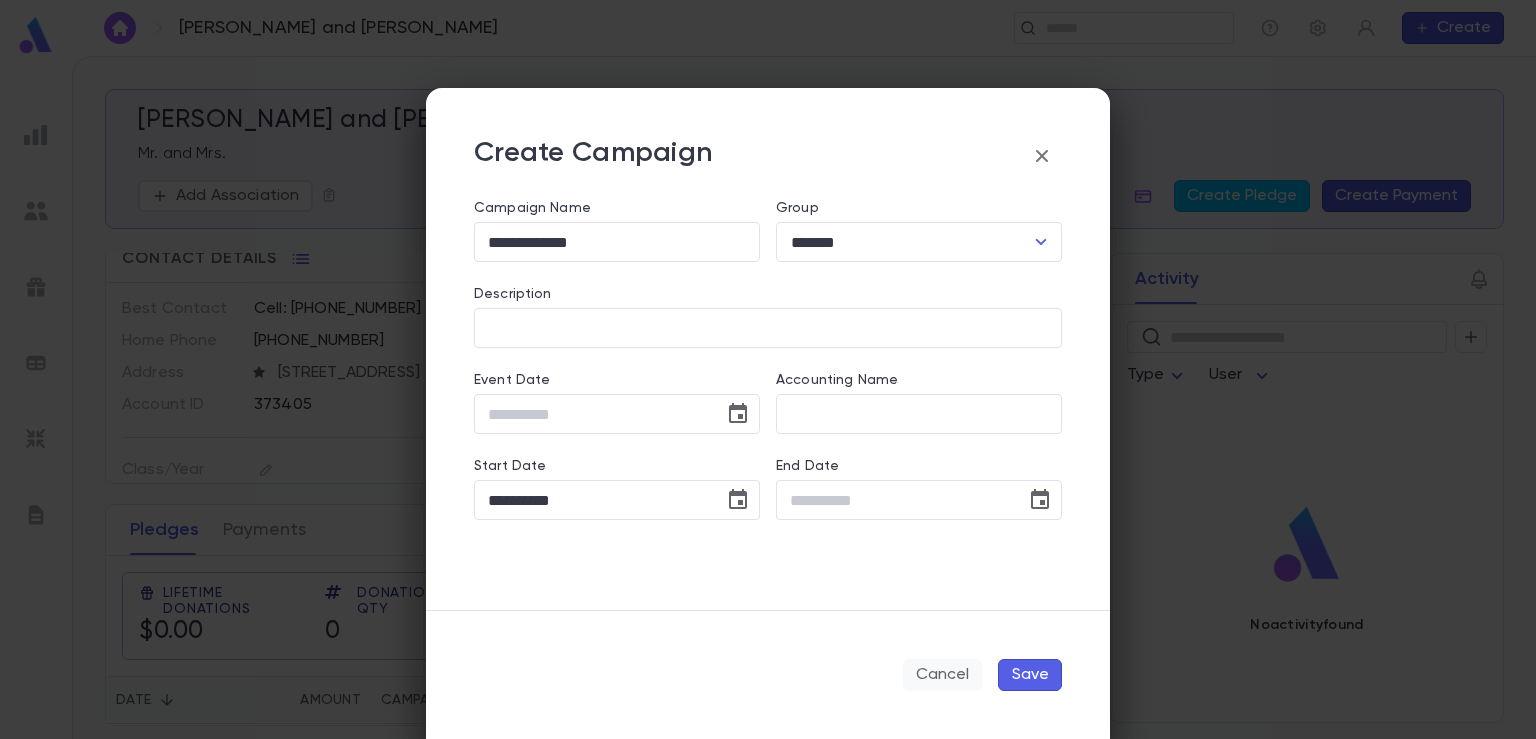 click on "Cancel" at bounding box center (942, 675) 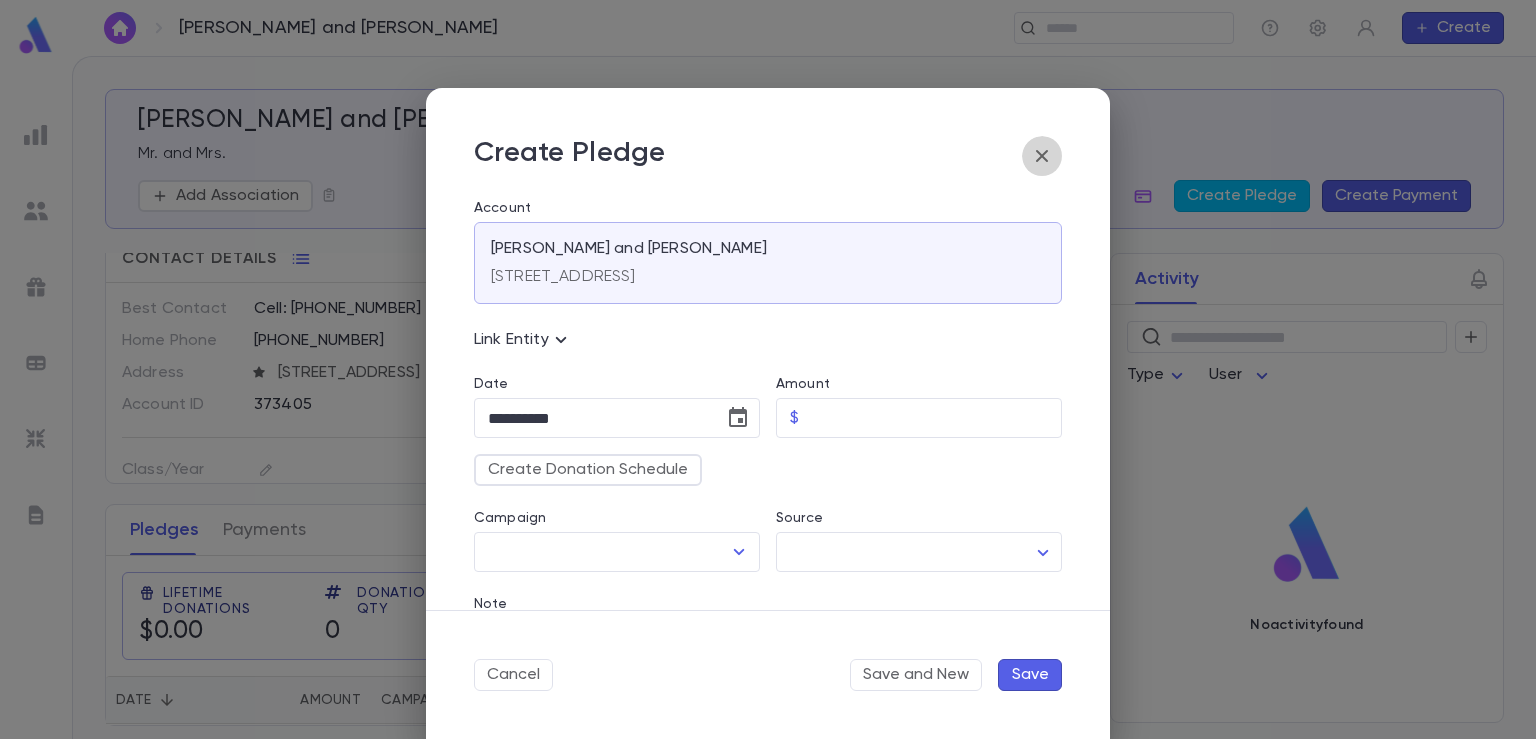 click 